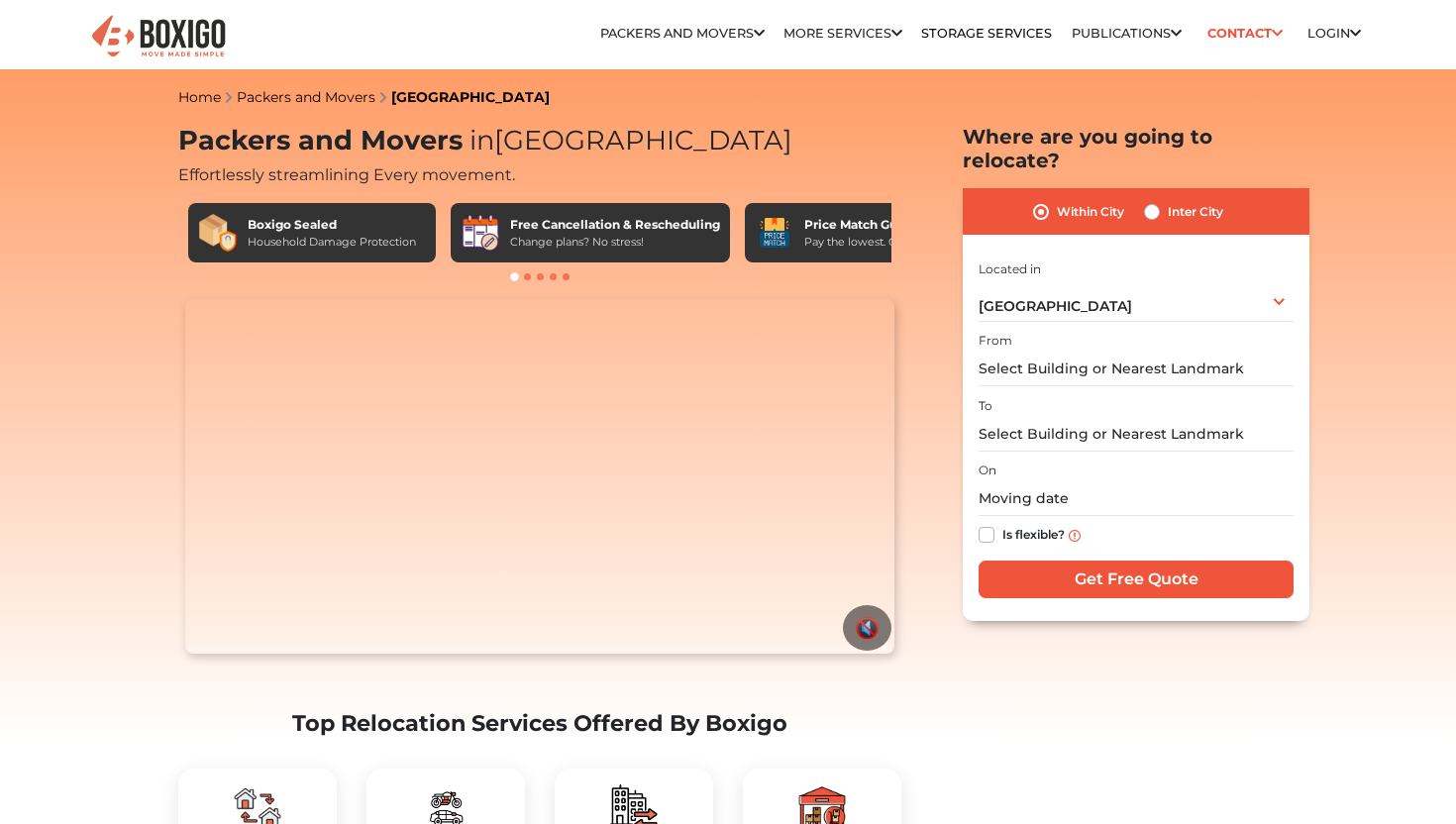 scroll, scrollTop: 0, scrollLeft: 0, axis: both 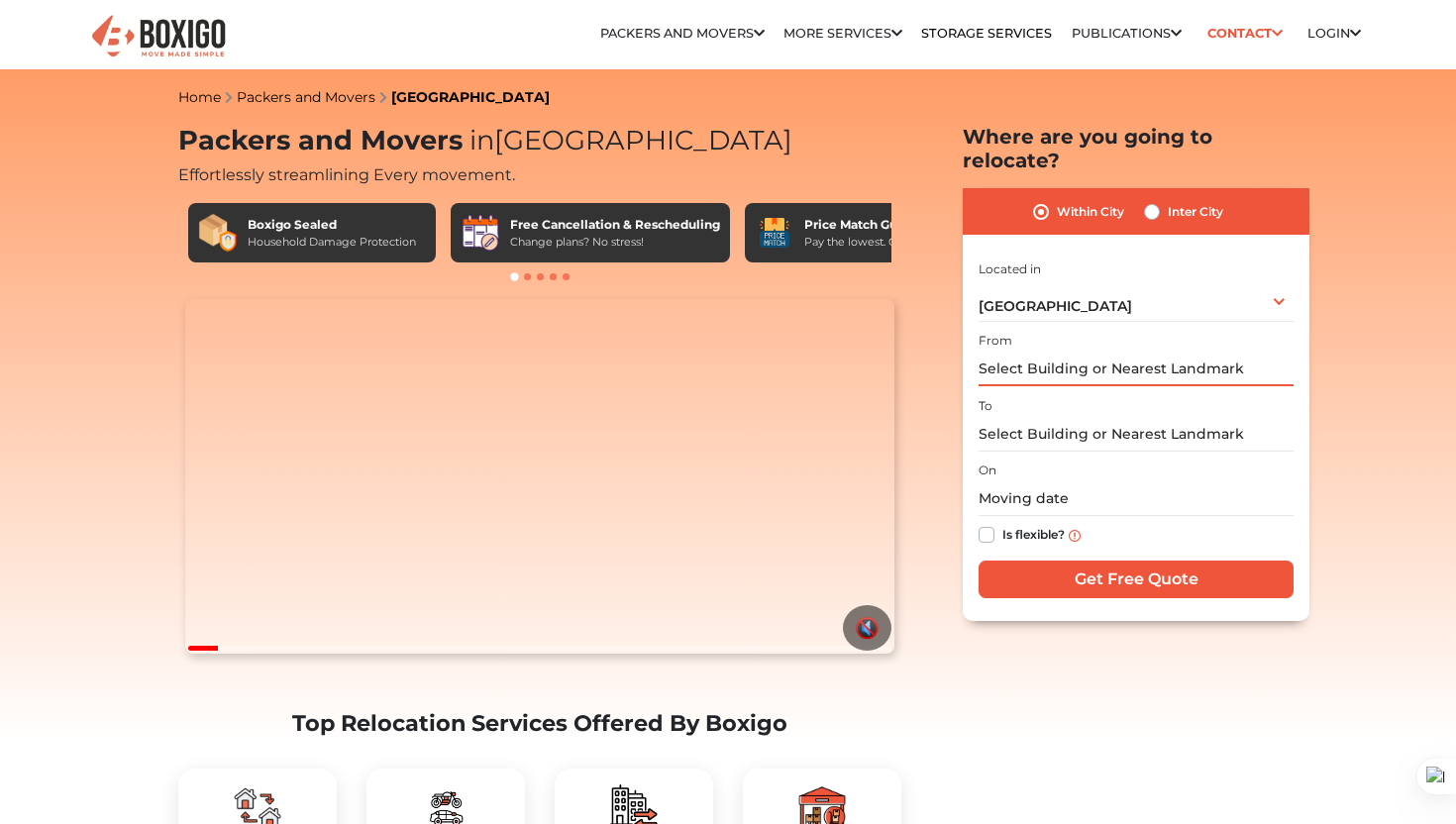 click at bounding box center (1136, 368) 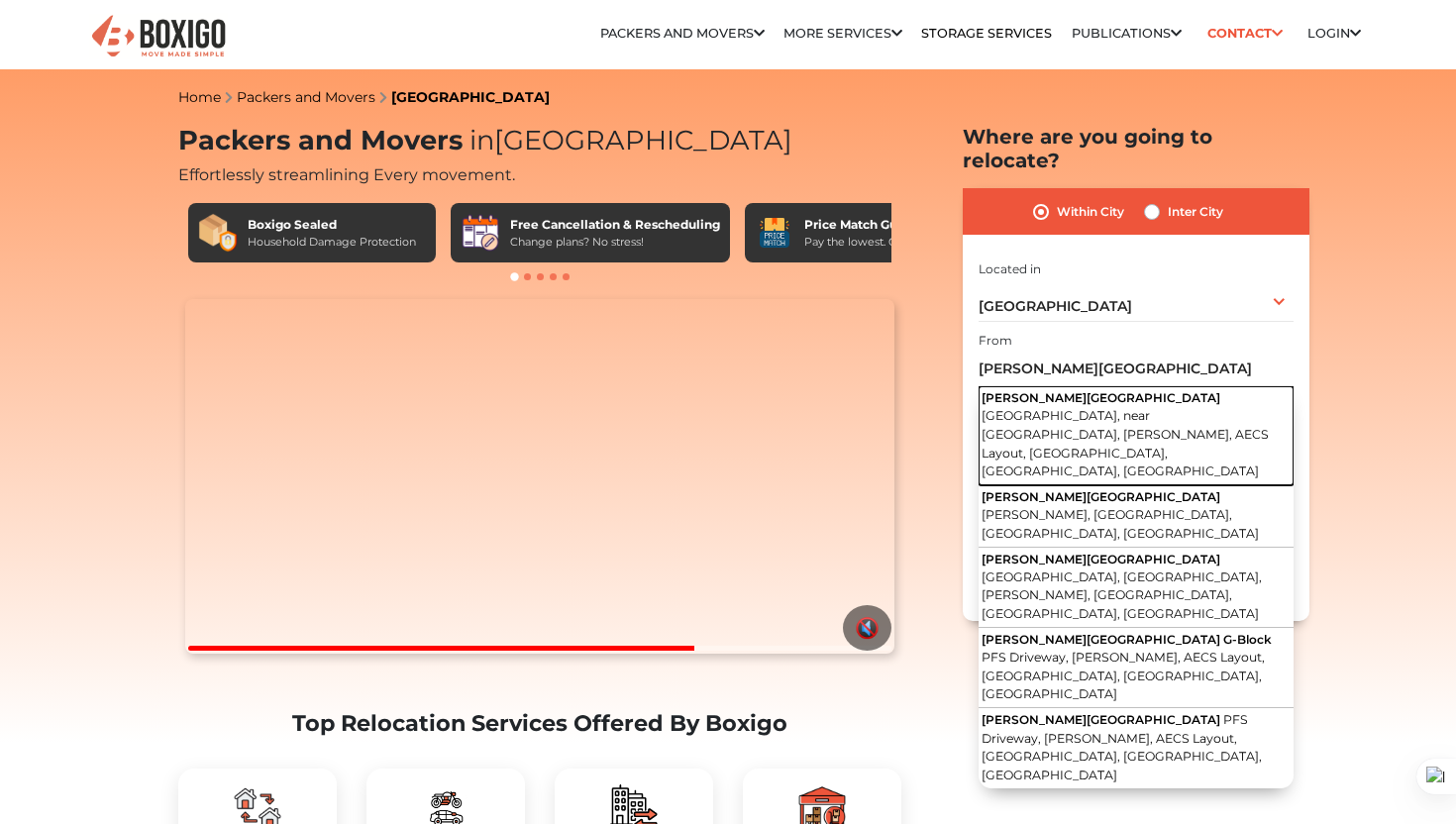 click on "[GEOGRAPHIC_DATA], near [GEOGRAPHIC_DATA], [PERSON_NAME], AECS Layout, [GEOGRAPHIC_DATA], [GEOGRAPHIC_DATA], [GEOGRAPHIC_DATA]" at bounding box center (1125, 443) 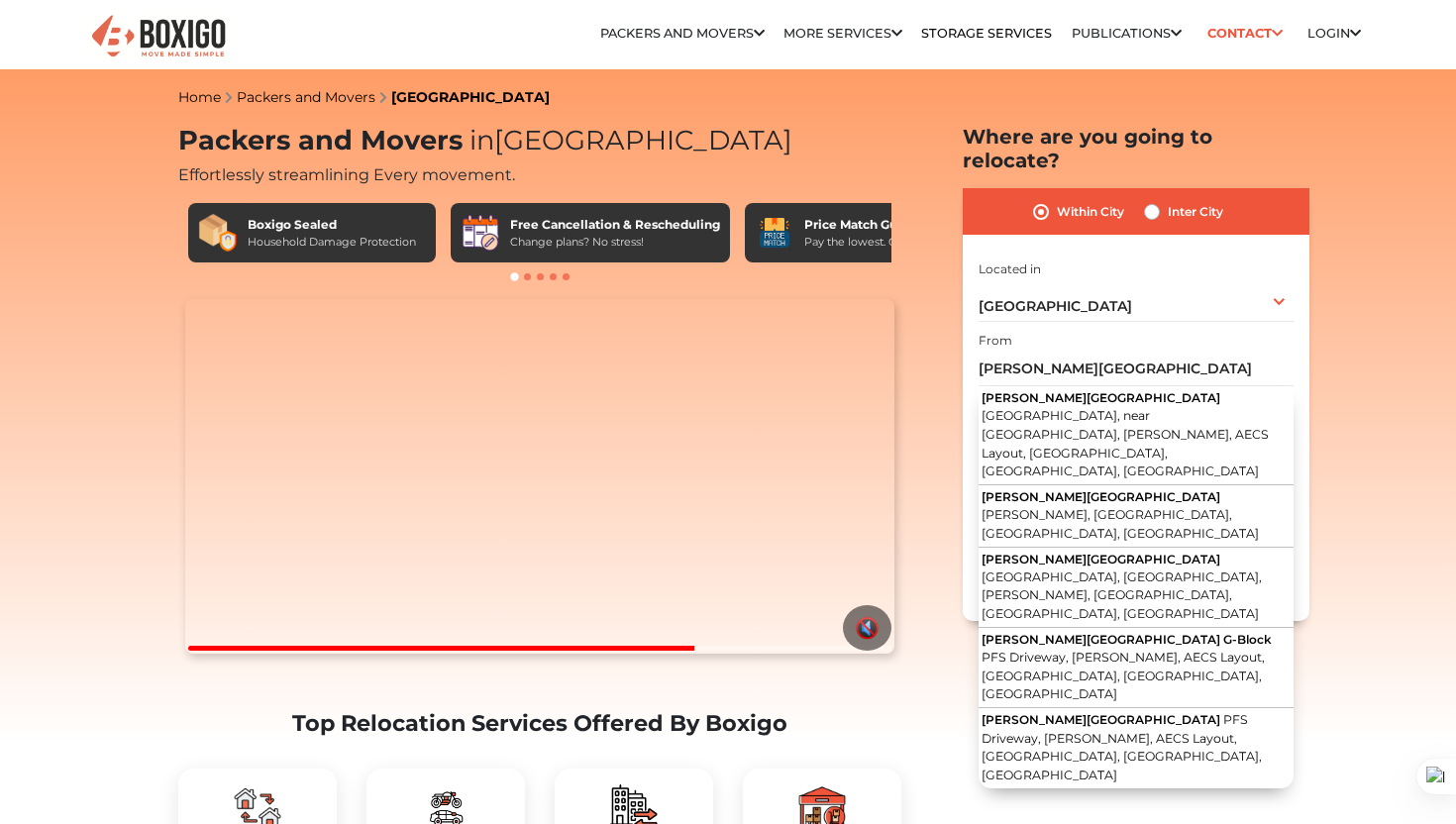 type on "[PERSON_NAME][GEOGRAPHIC_DATA], [GEOGRAPHIC_DATA], near [GEOGRAPHIC_DATA], [PERSON_NAME], AECS Layout, [GEOGRAPHIC_DATA], [GEOGRAPHIC_DATA], [GEOGRAPHIC_DATA]" 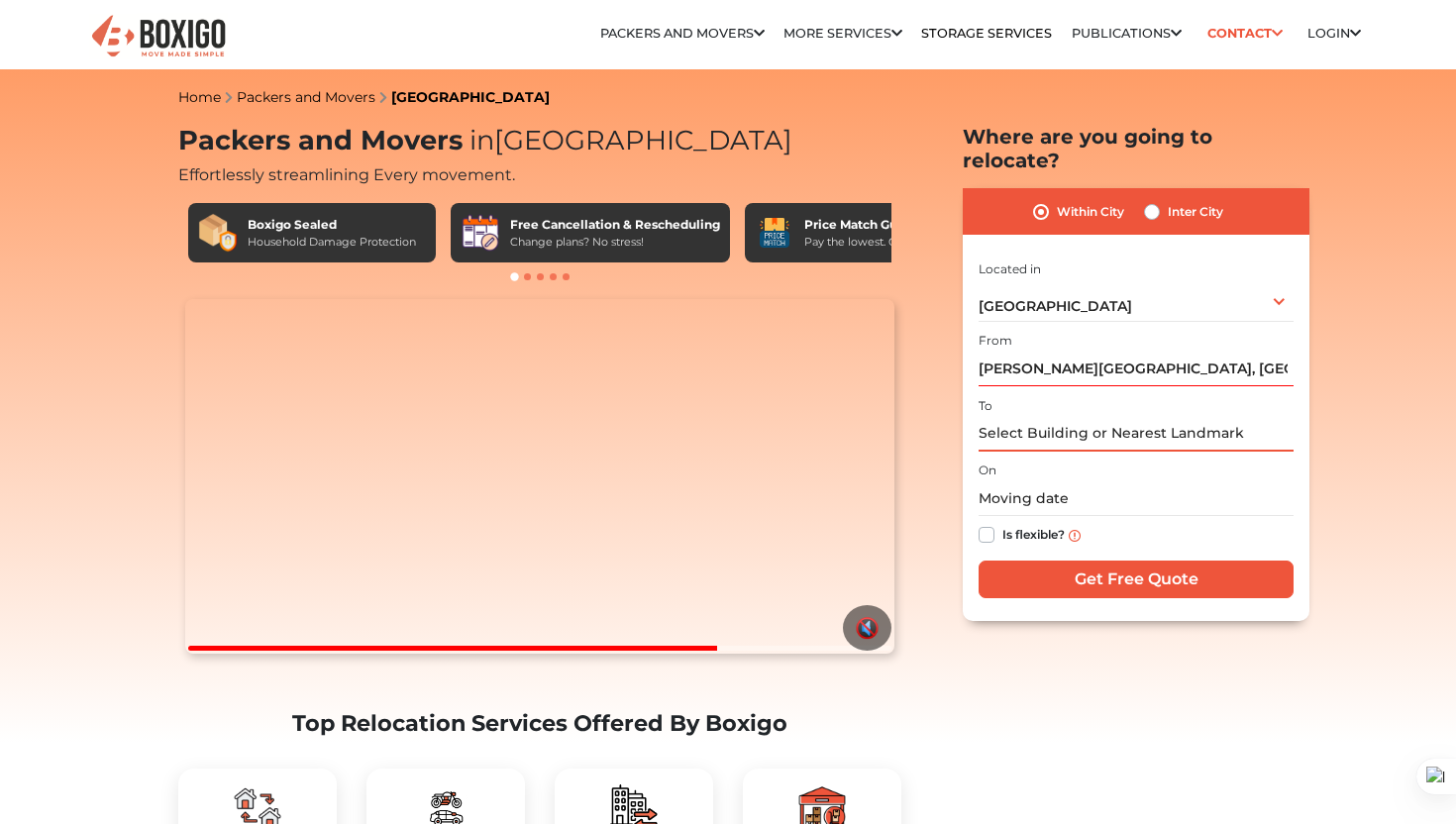 click at bounding box center (1136, 434) 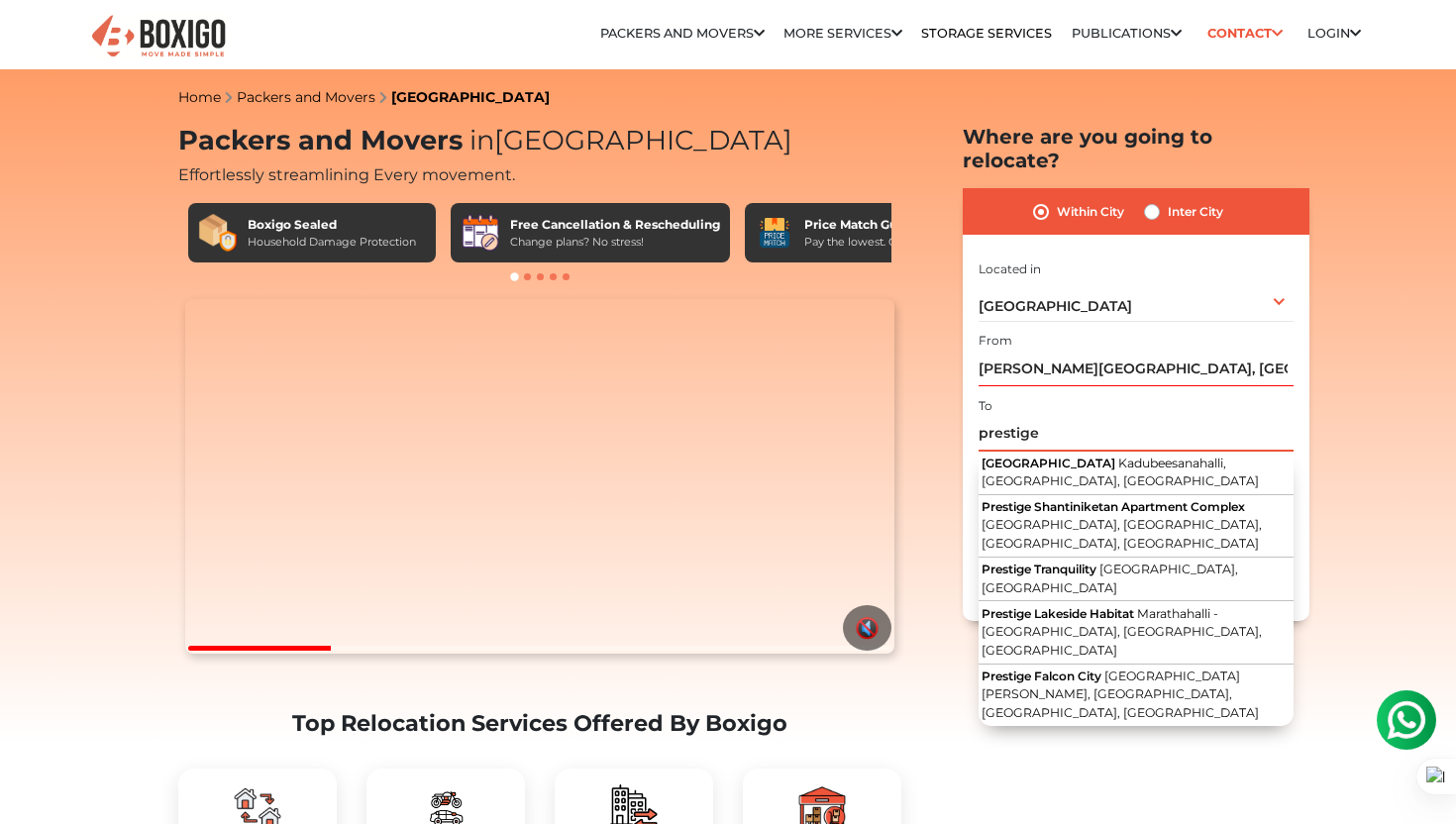 scroll, scrollTop: 0, scrollLeft: 0, axis: both 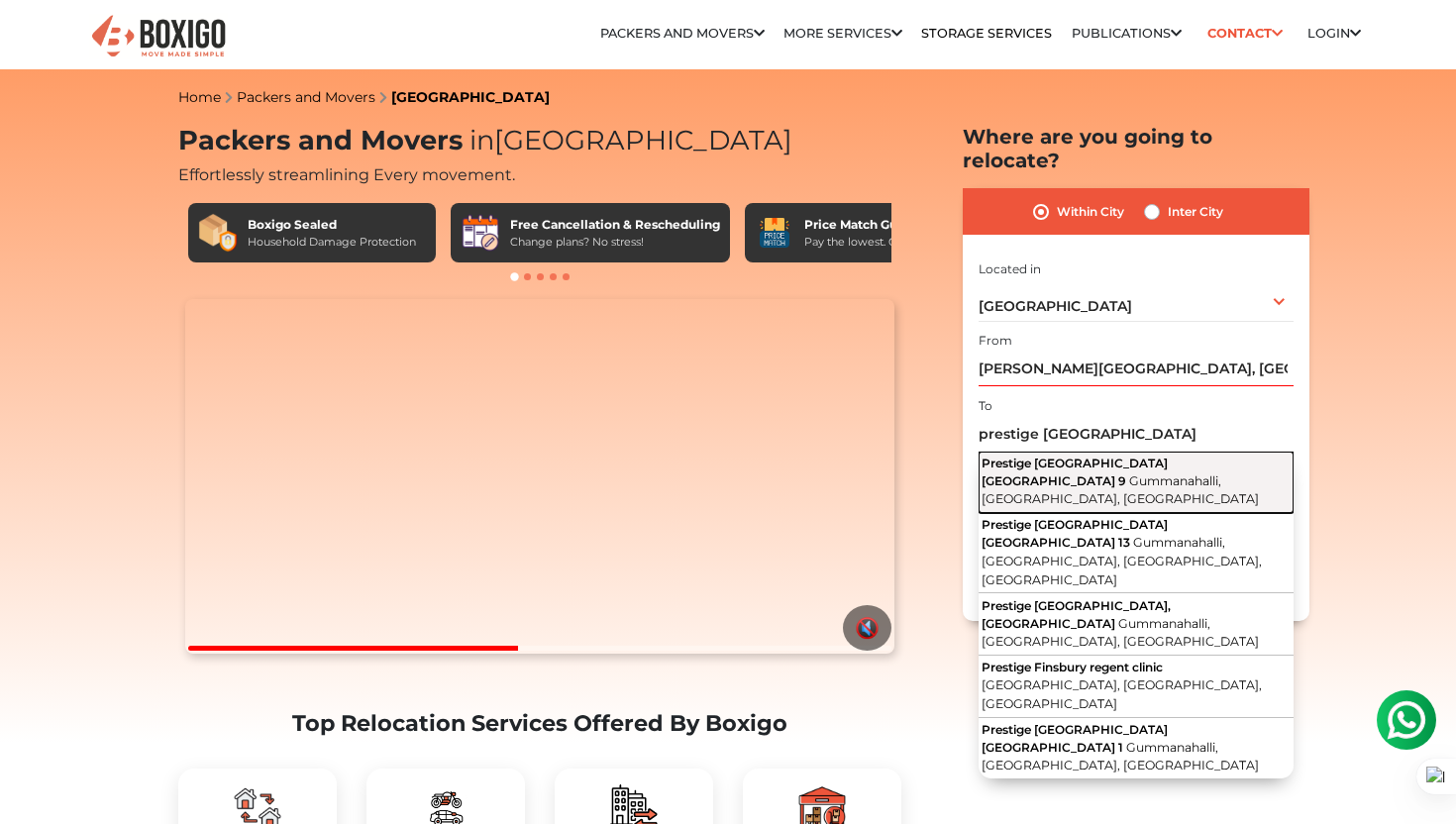 click on "Gummanahalli, [GEOGRAPHIC_DATA], [GEOGRAPHIC_DATA]" at bounding box center (1120, 490) 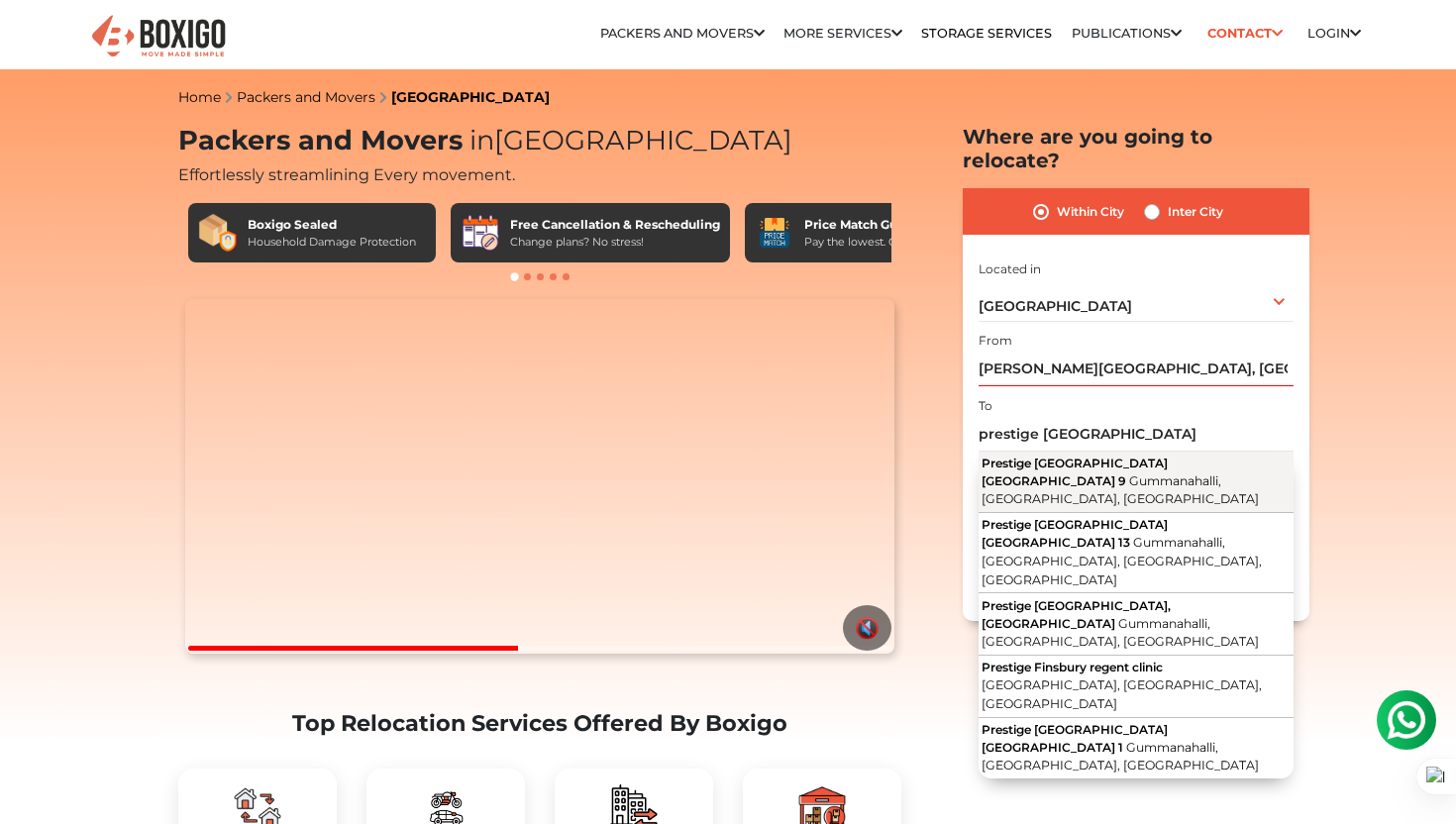 type on "Prestige [GEOGRAPHIC_DATA] Hyde - Tower [STREET_ADDRESS]" 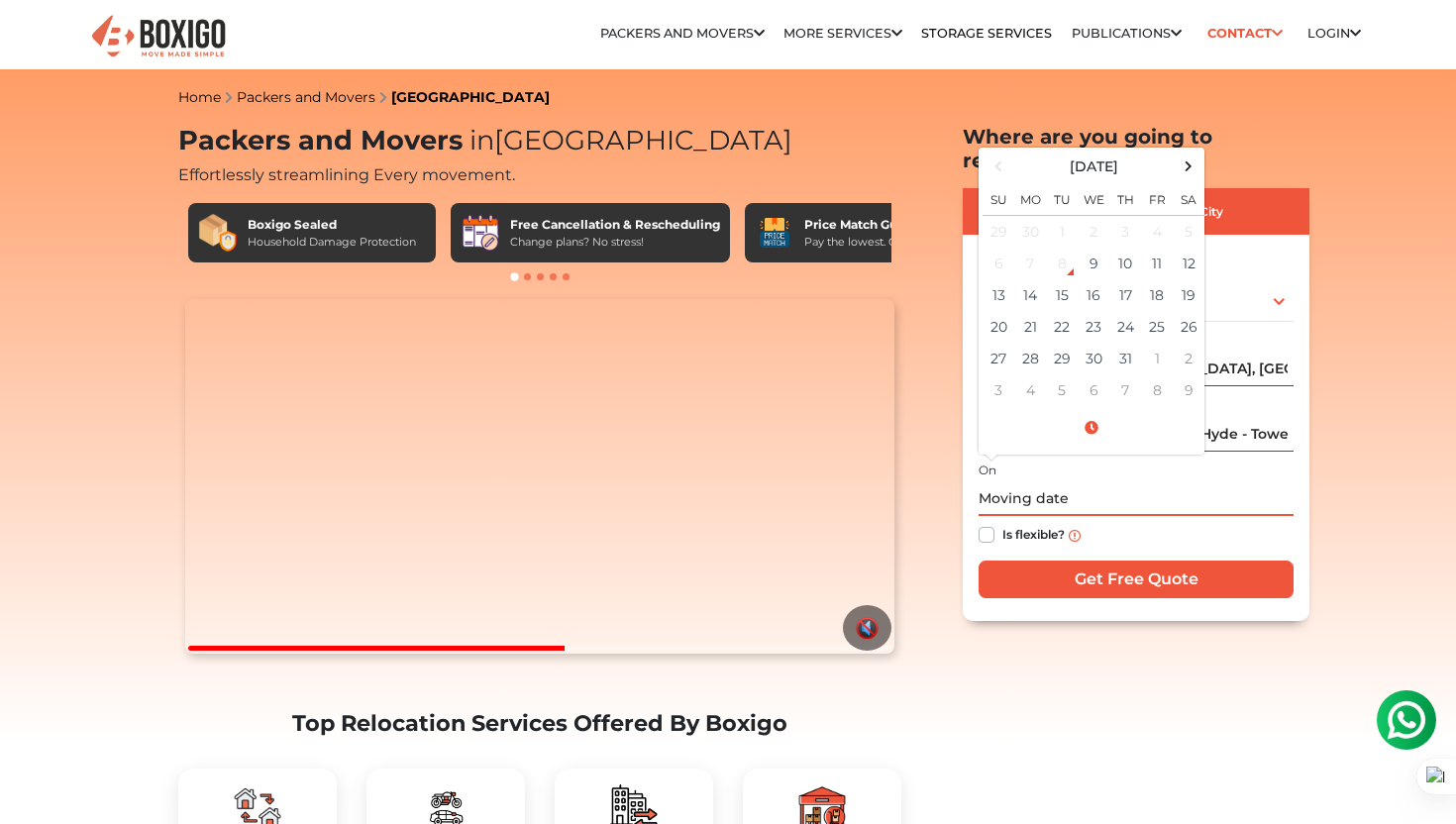 click at bounding box center [1136, 498] 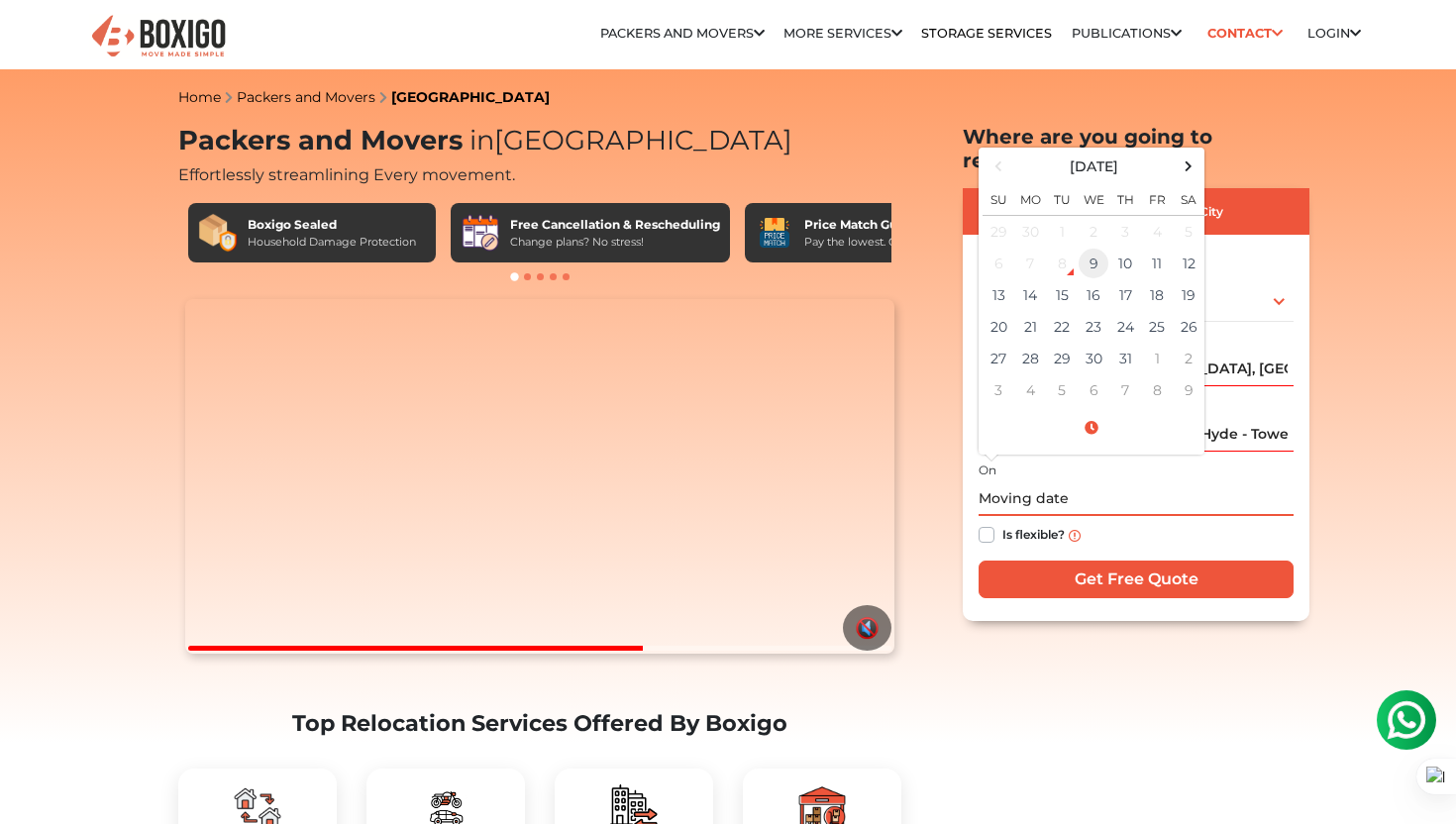 click on "9" at bounding box center (1093, 263) 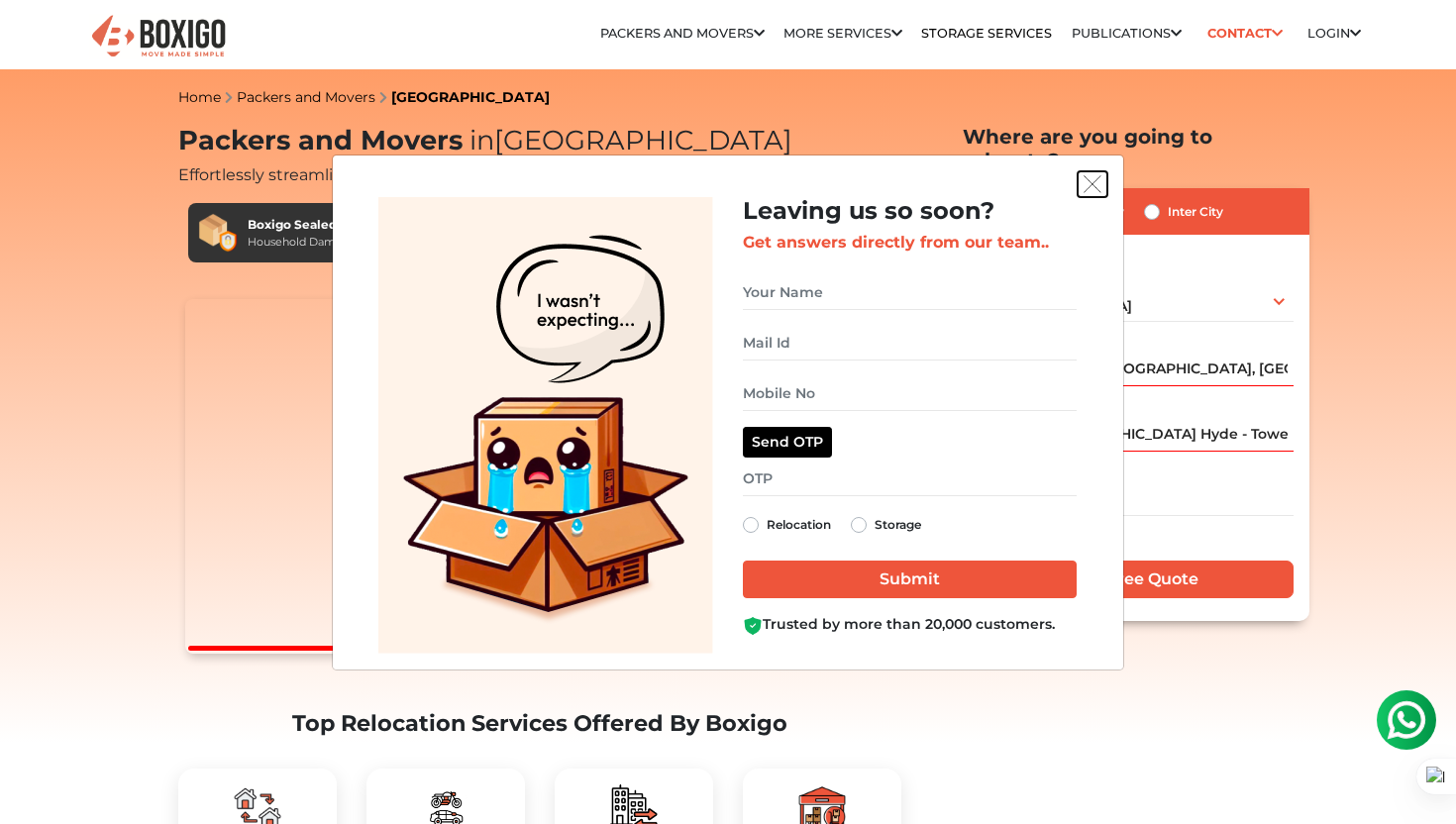 click at bounding box center (1092, 184) 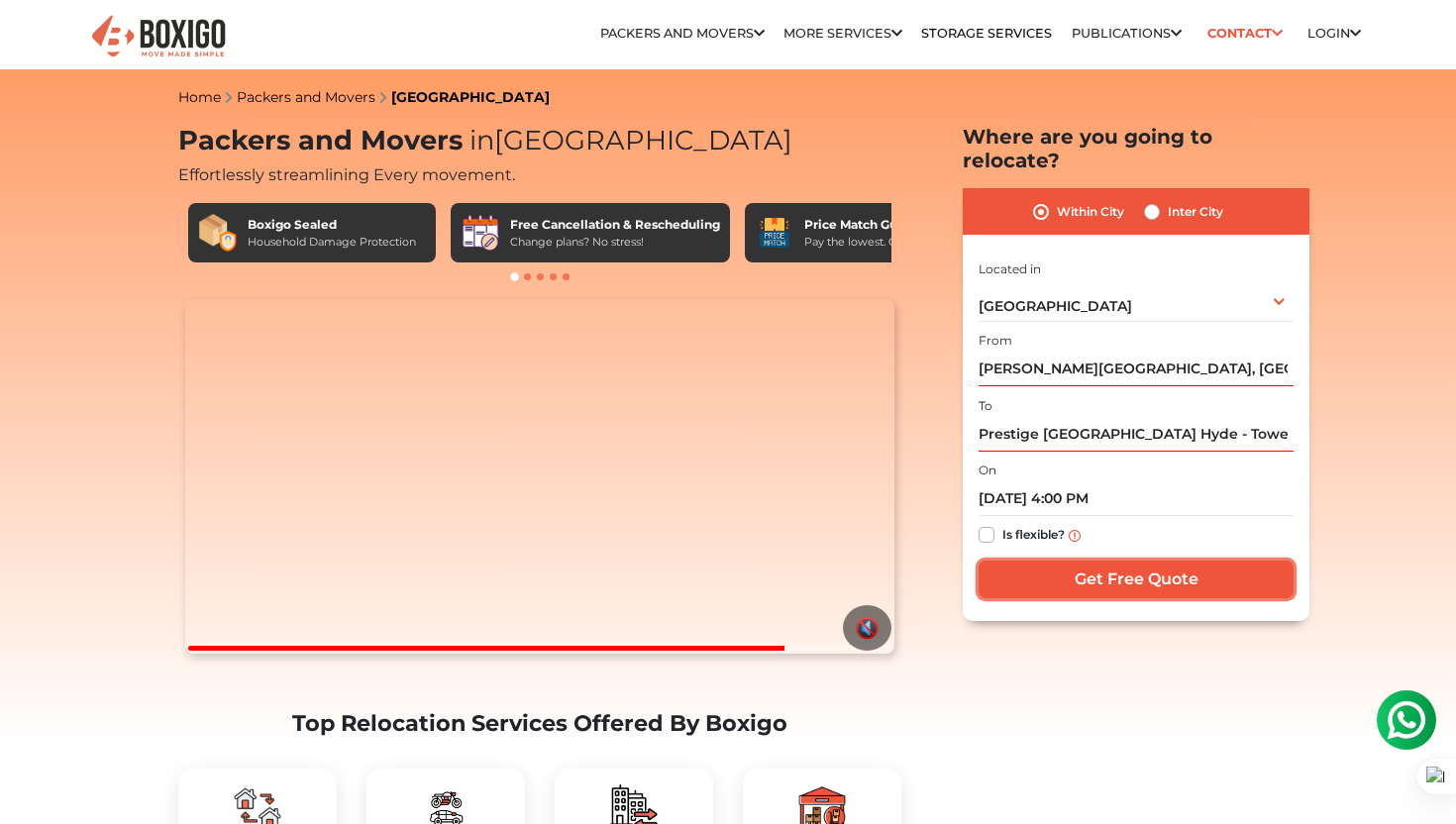 click on "Get Free Quote" at bounding box center (1136, 579) 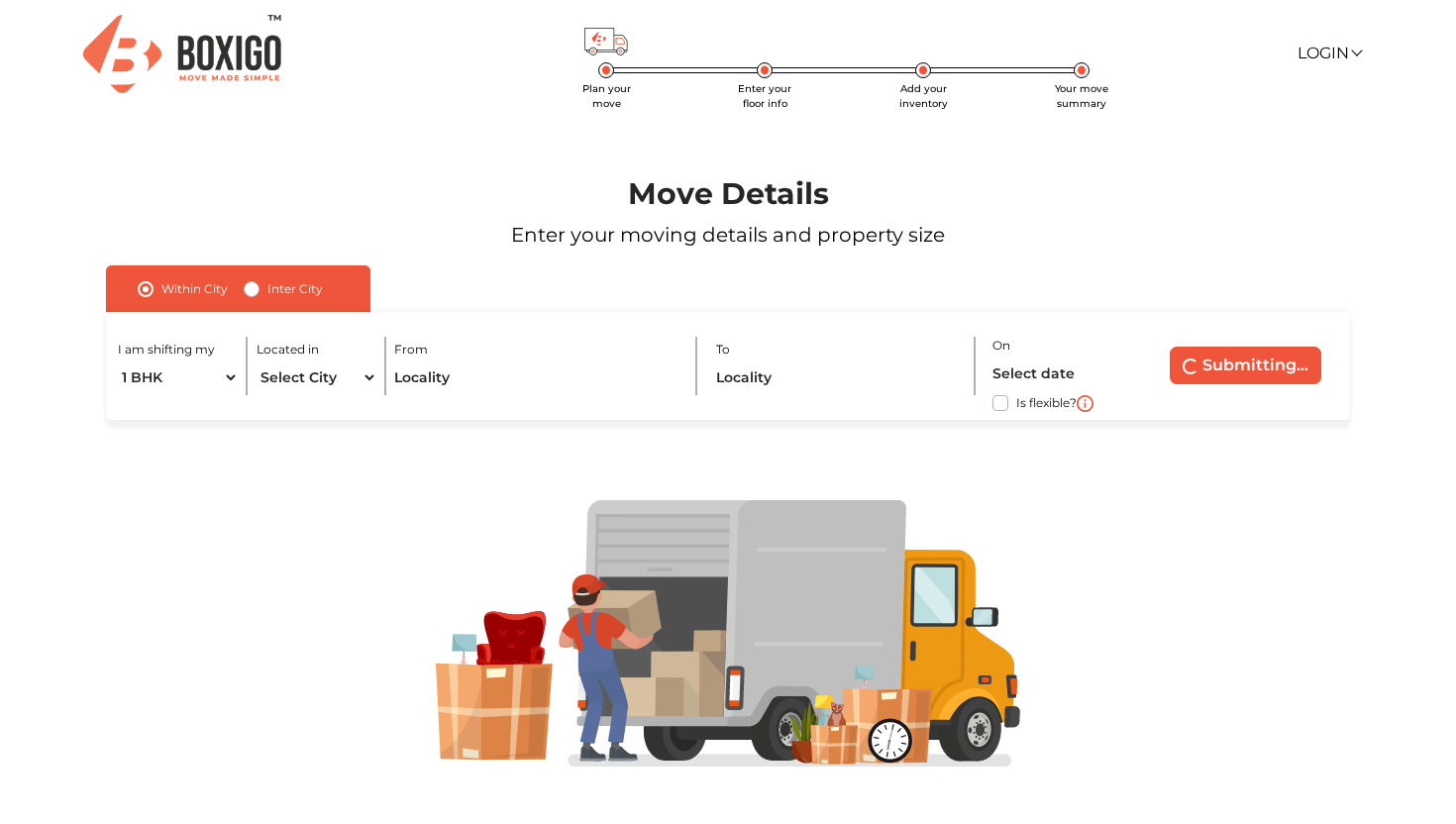scroll, scrollTop: 0, scrollLeft: 0, axis: both 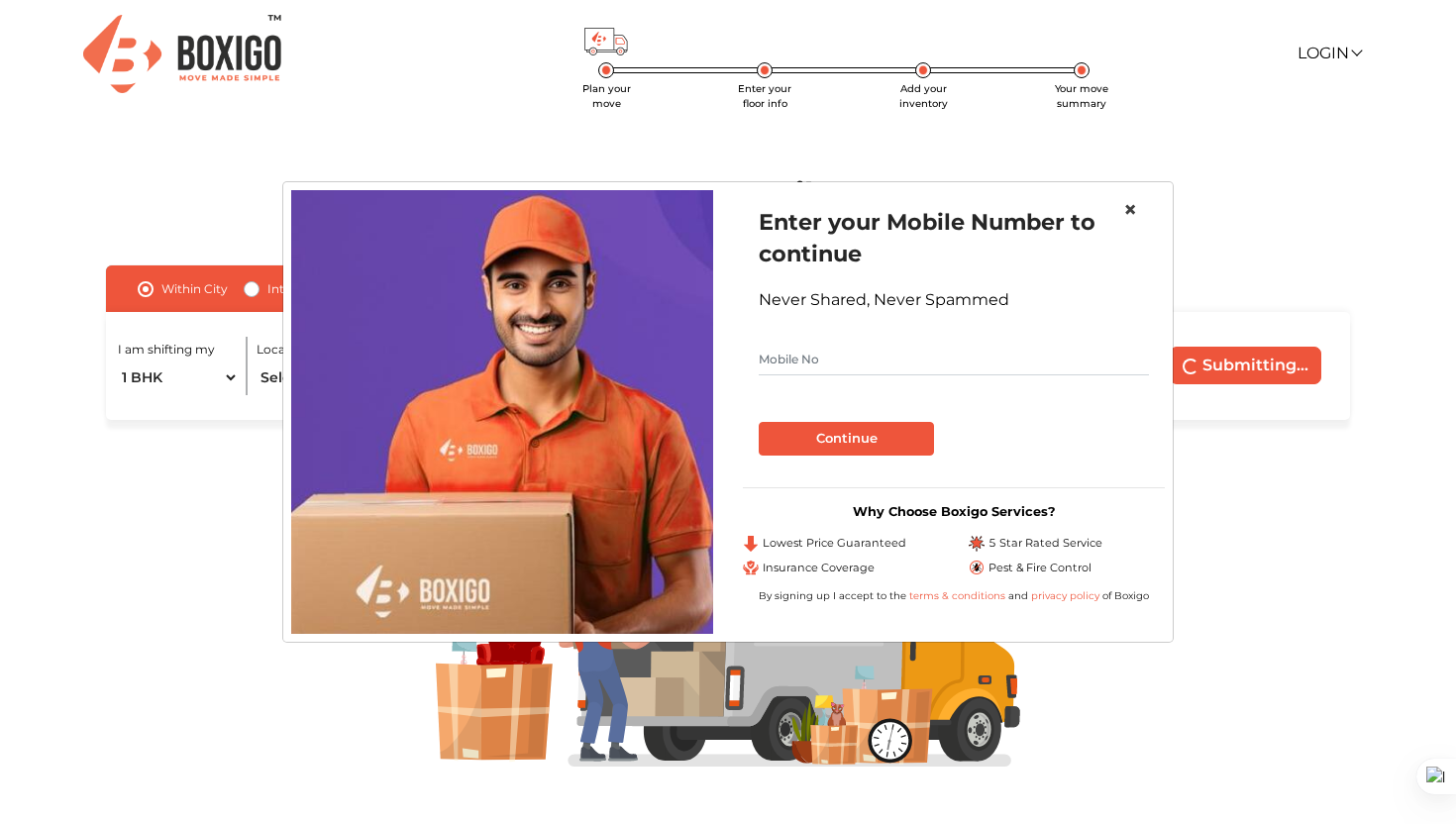 click on "×" at bounding box center (1130, 209) 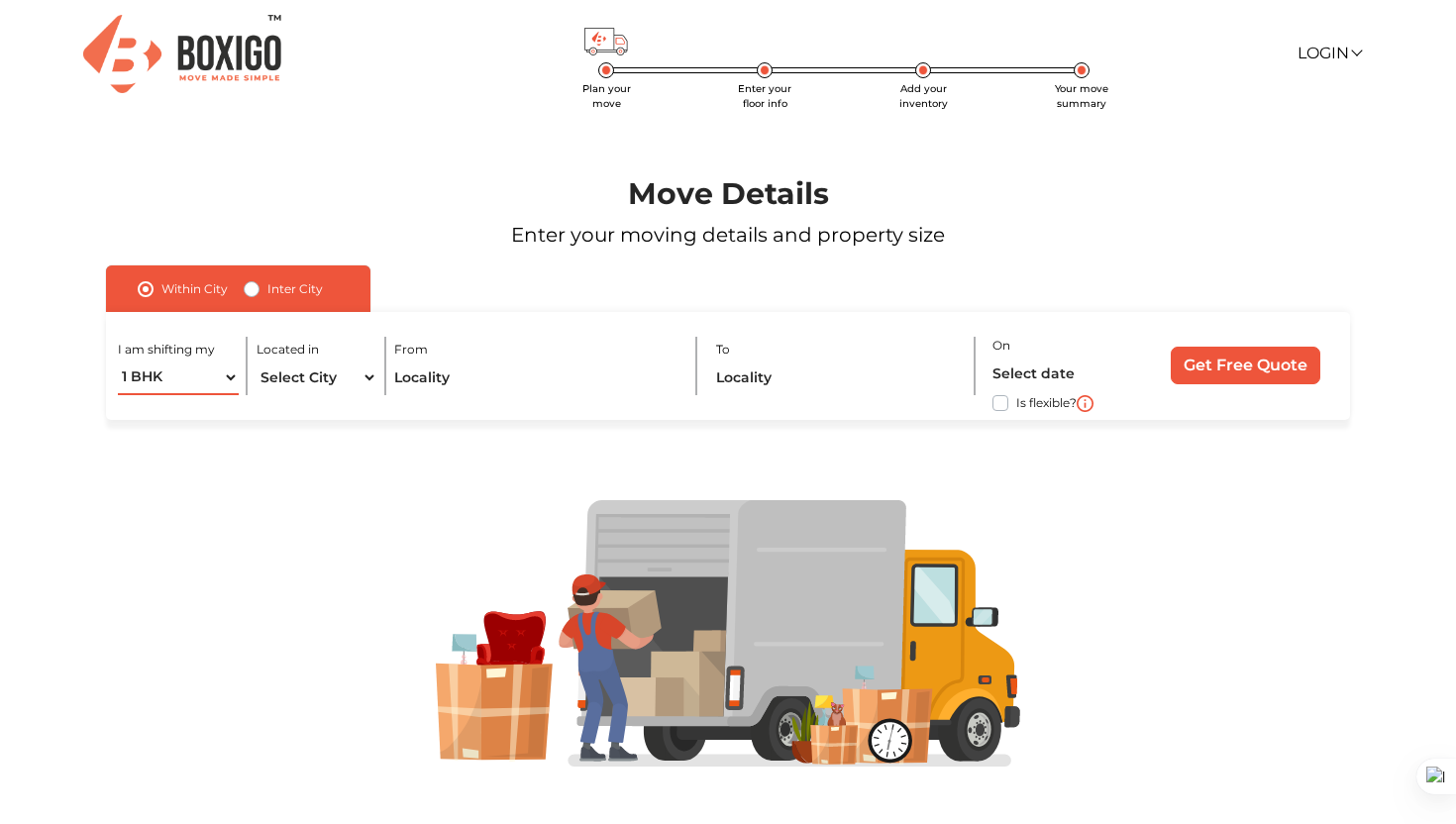 click on "1 BHK 2 BHK 3 BHK 3 + BHK FEW ITEMS" at bounding box center (178, 377) 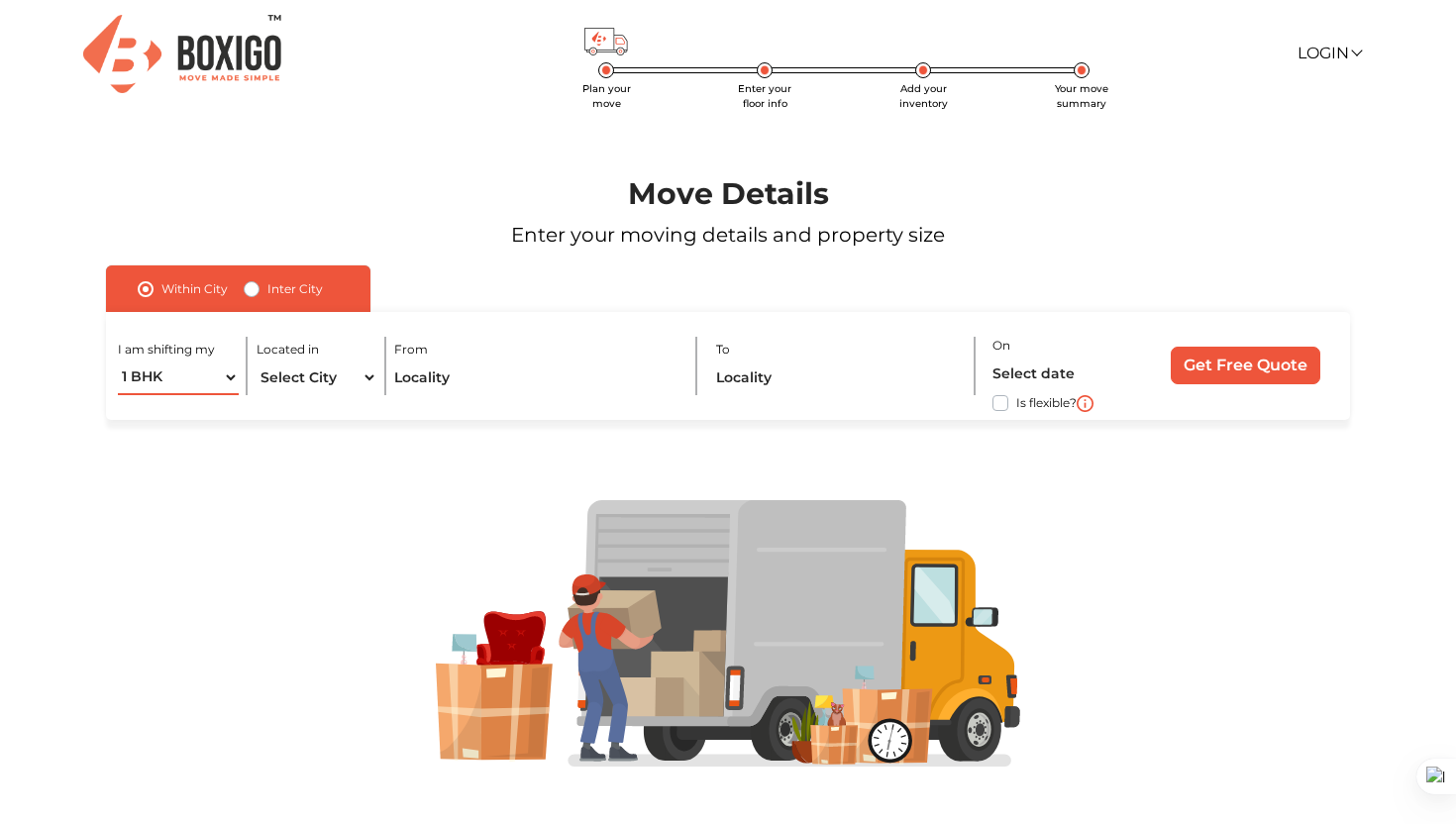 select on "FEW ITEMS" 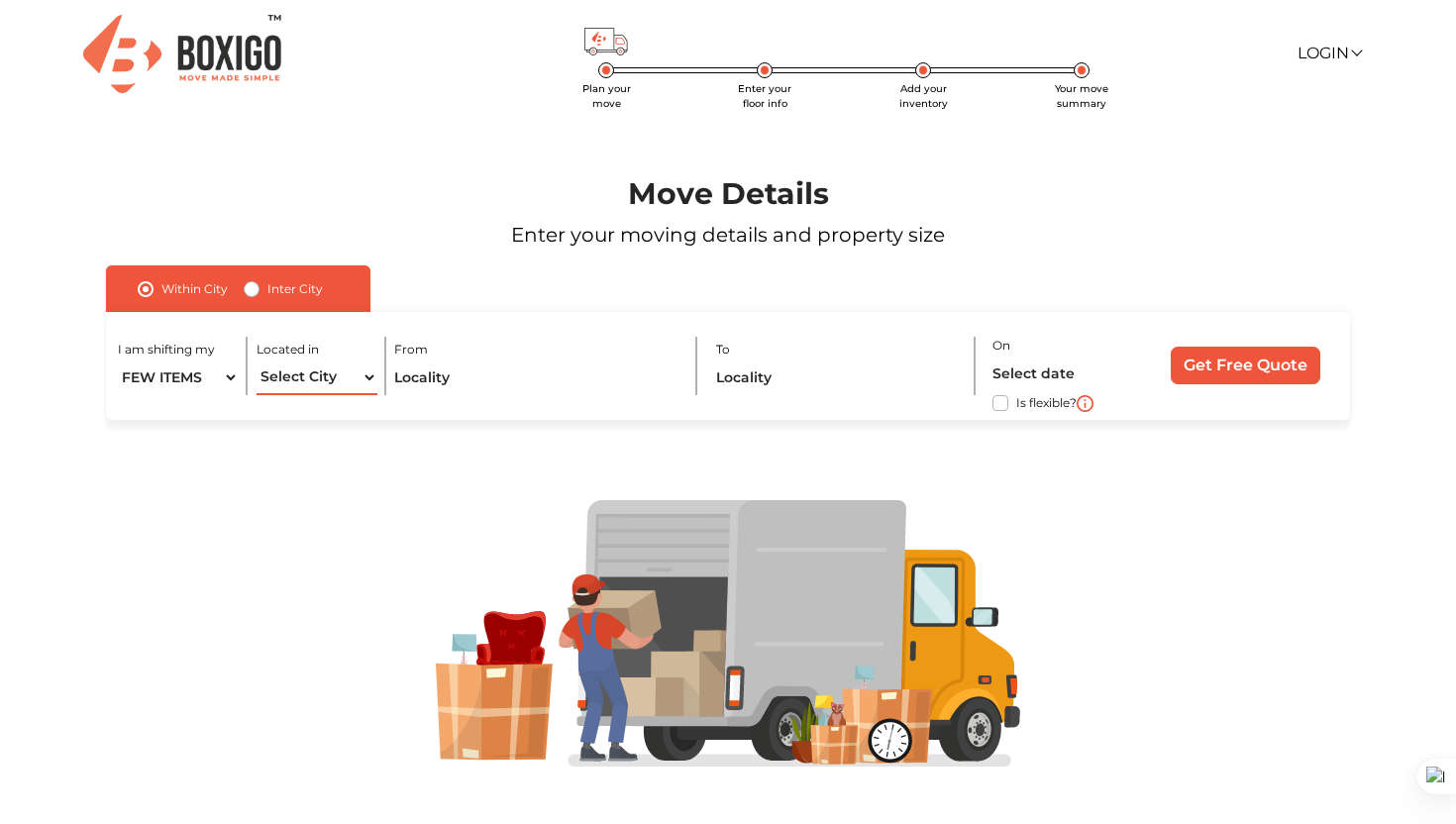 click on "Select City [GEOGRAPHIC_DATA] [GEOGRAPHIC_DATA] [GEOGRAPHIC_DATA] [GEOGRAPHIC_DATA] [GEOGRAPHIC_DATA] [GEOGRAPHIC_DATA] [GEOGRAPHIC_DATA] [GEOGRAPHIC_DATA] [GEOGRAPHIC_DATA] [GEOGRAPHIC_DATA] [GEOGRAPHIC_DATA] [GEOGRAPHIC_DATA] [GEOGRAPHIC_DATA] [GEOGRAPHIC_DATA] [GEOGRAPHIC_DATA] & [GEOGRAPHIC_DATA] [GEOGRAPHIC_DATA] [GEOGRAPHIC_DATA] [GEOGRAPHIC_DATA] [GEOGRAPHIC_DATA] [GEOGRAPHIC_DATA] [GEOGRAPHIC_DATA] [GEOGRAPHIC_DATA] [GEOGRAPHIC_DATA] [GEOGRAPHIC_DATA] [GEOGRAPHIC_DATA] [GEOGRAPHIC_DATA] [GEOGRAPHIC_DATA] [GEOGRAPHIC_DATA] [GEOGRAPHIC_DATA] [GEOGRAPHIC_DATA] [GEOGRAPHIC_DATA] [GEOGRAPHIC_DATA] [GEOGRAPHIC_DATA] [GEOGRAPHIC_DATA] [GEOGRAPHIC_DATA] [GEOGRAPHIC_DATA]" at bounding box center [317, 377] 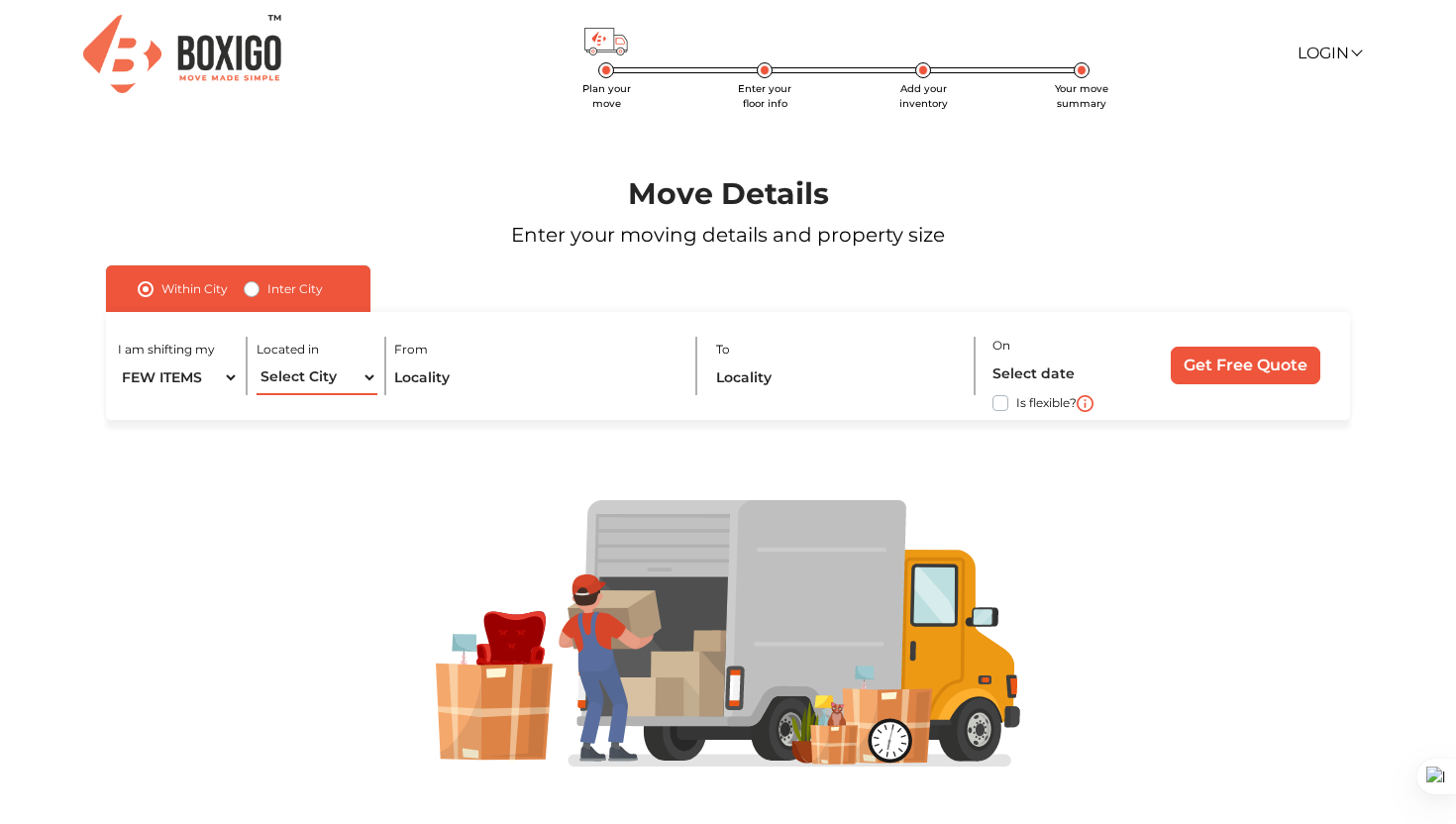 select on "[GEOGRAPHIC_DATA]" 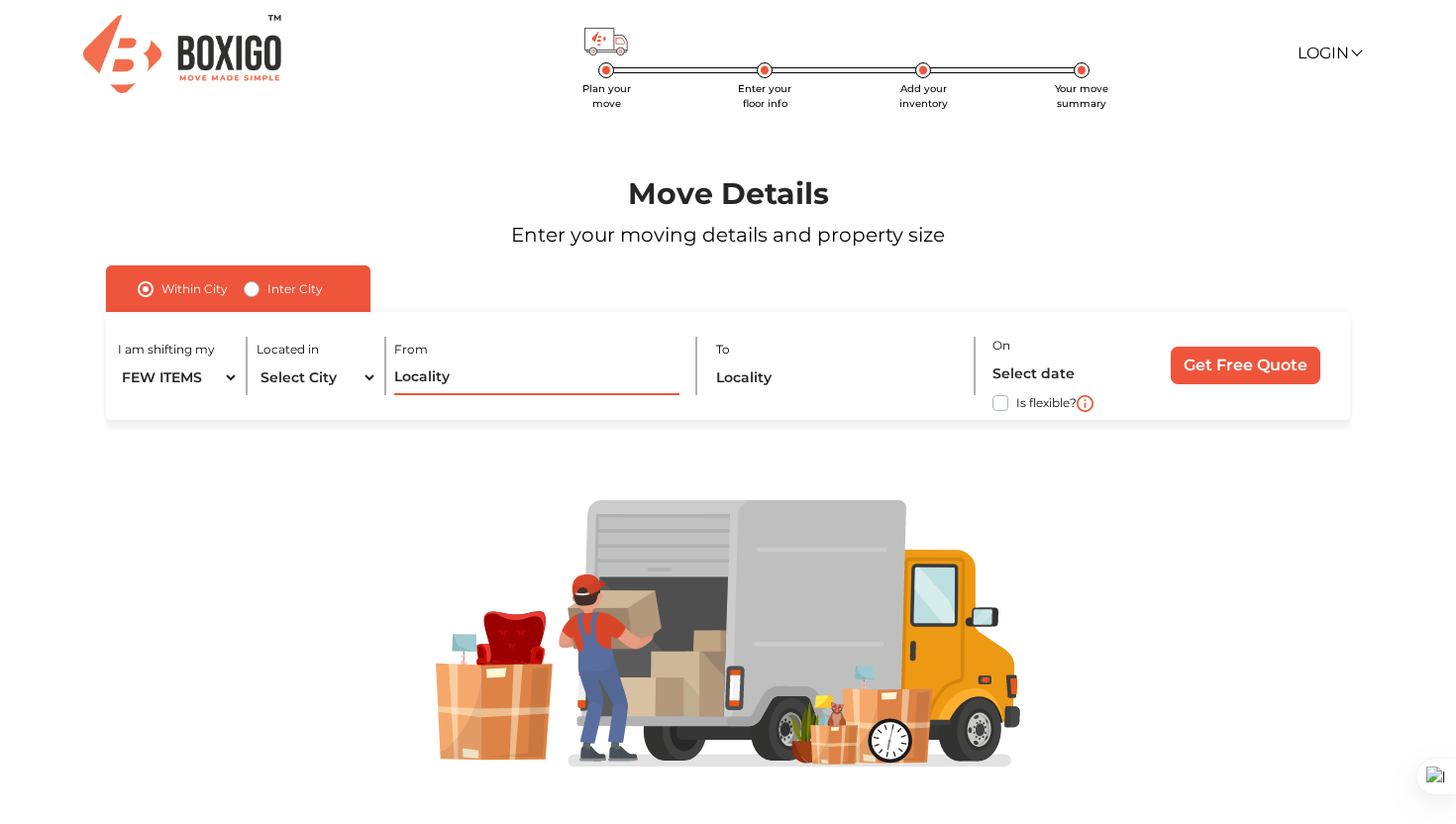 click at bounding box center [536, 377] 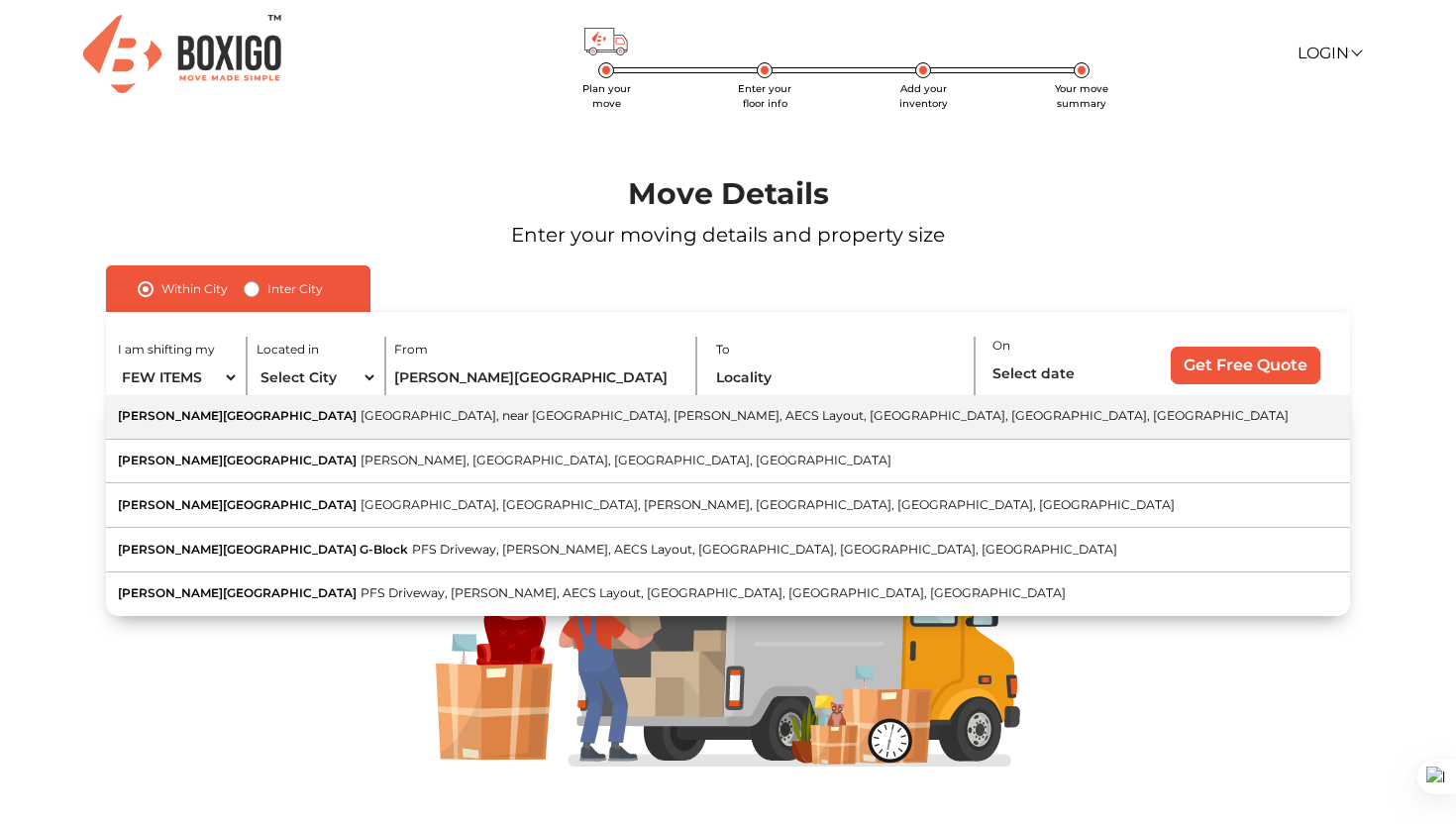 click on "[PERSON_NAME][GEOGRAPHIC_DATA] [GEOGRAPHIC_DATA], near [GEOGRAPHIC_DATA], [PERSON_NAME], AECS Layout, [GEOGRAPHIC_DATA], [GEOGRAPHIC_DATA], [GEOGRAPHIC_DATA]" at bounding box center (728, 417) 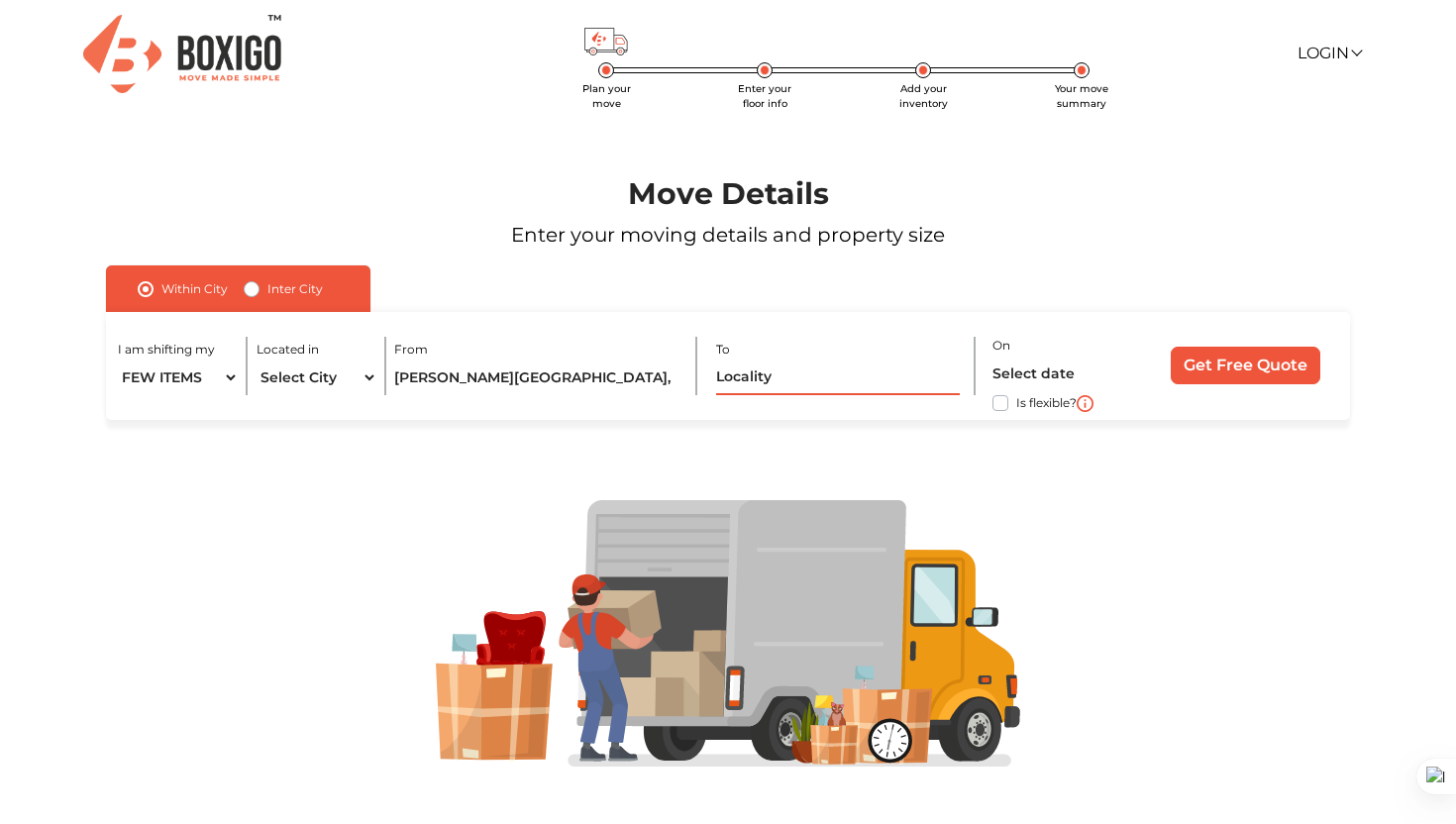click at bounding box center (838, 377) 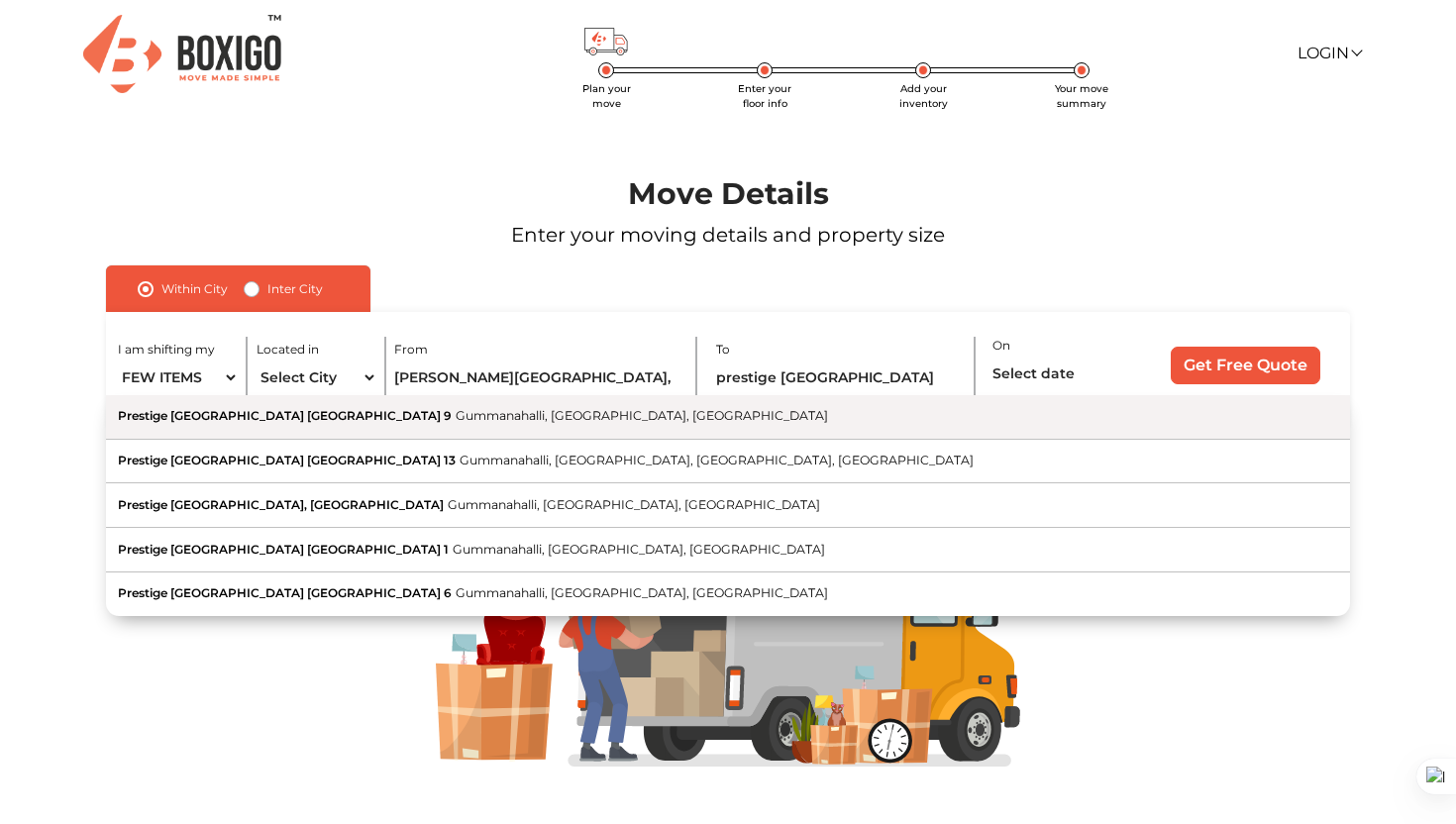 click on "Prestige [GEOGRAPHIC_DATA] [GEOGRAPHIC_DATA] [STREET_ADDRESS]" at bounding box center (728, 417) 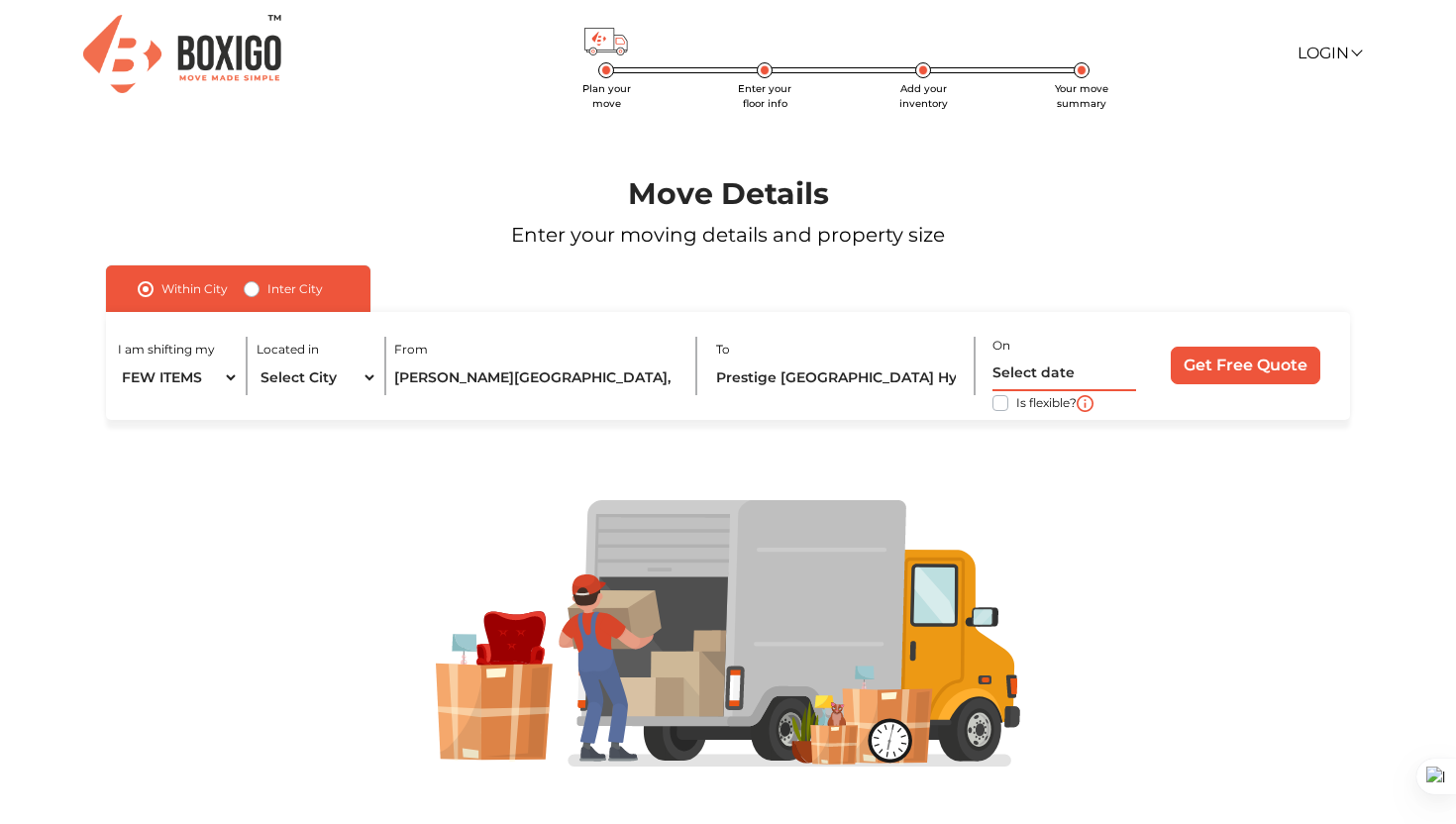 click at bounding box center [1064, 373] 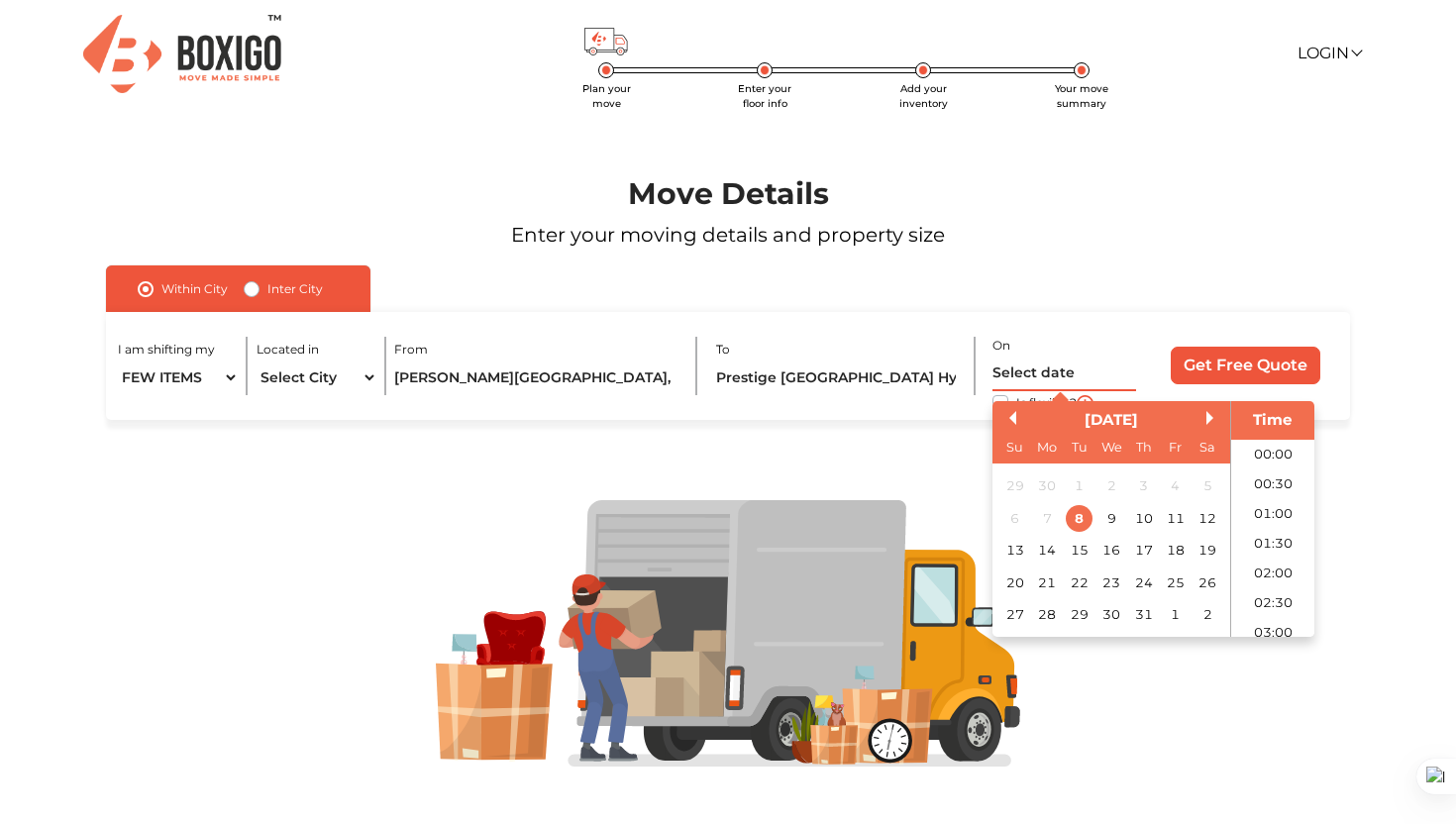 scroll, scrollTop: 867, scrollLeft: 0, axis: vertical 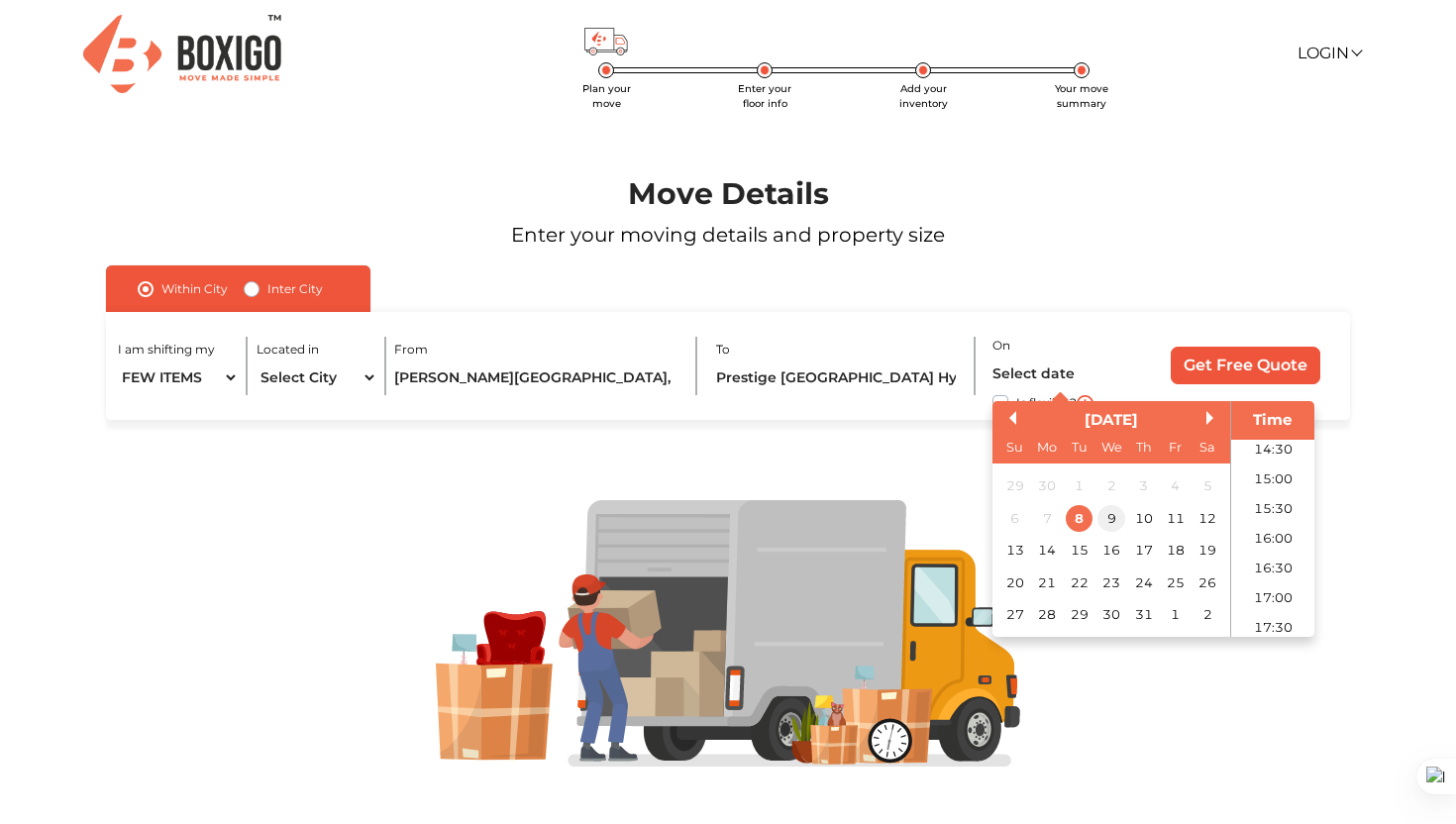 click on "9" at bounding box center [1110, 518] 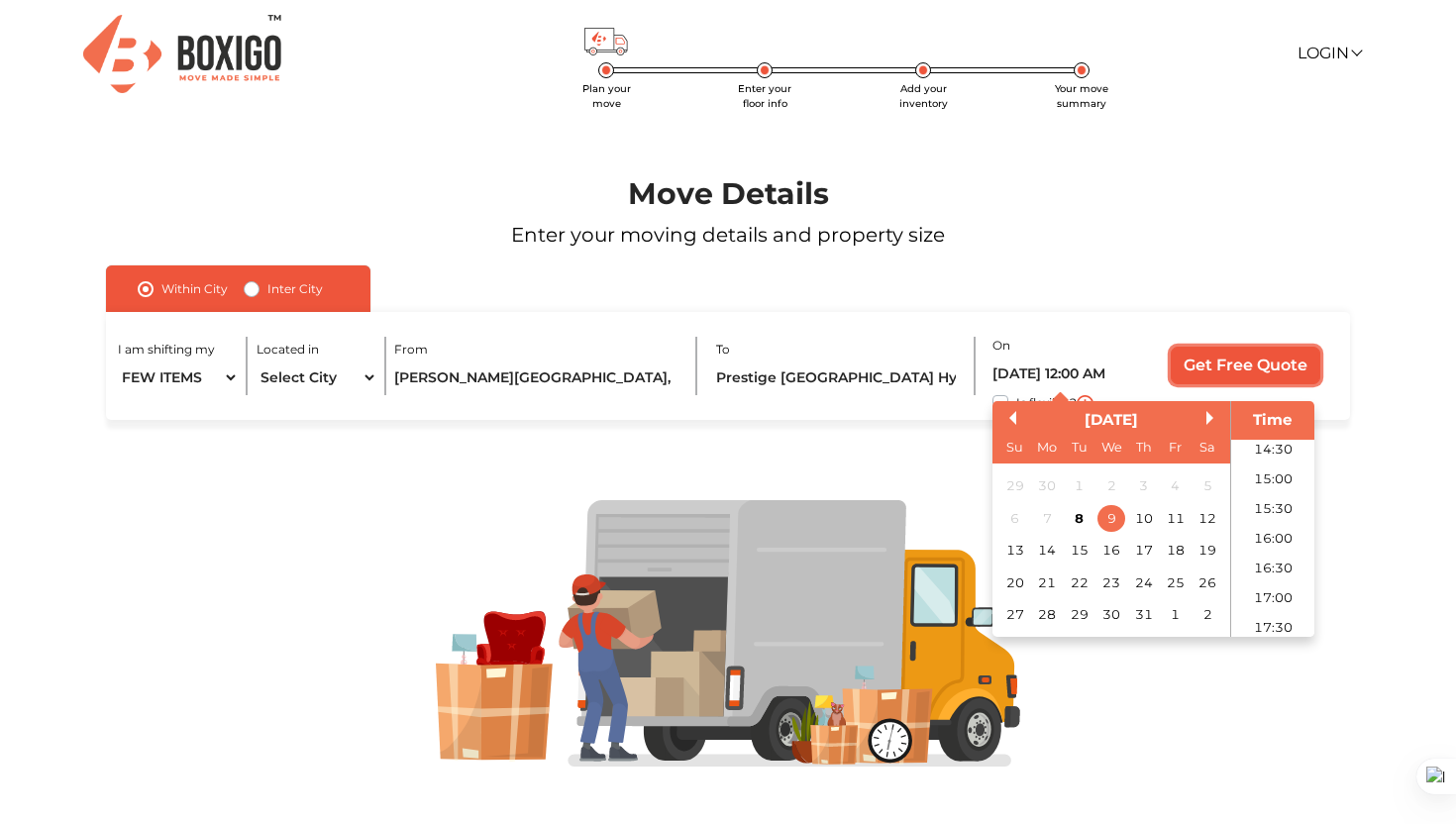 click on "Get Free Quote" at bounding box center [1245, 365] 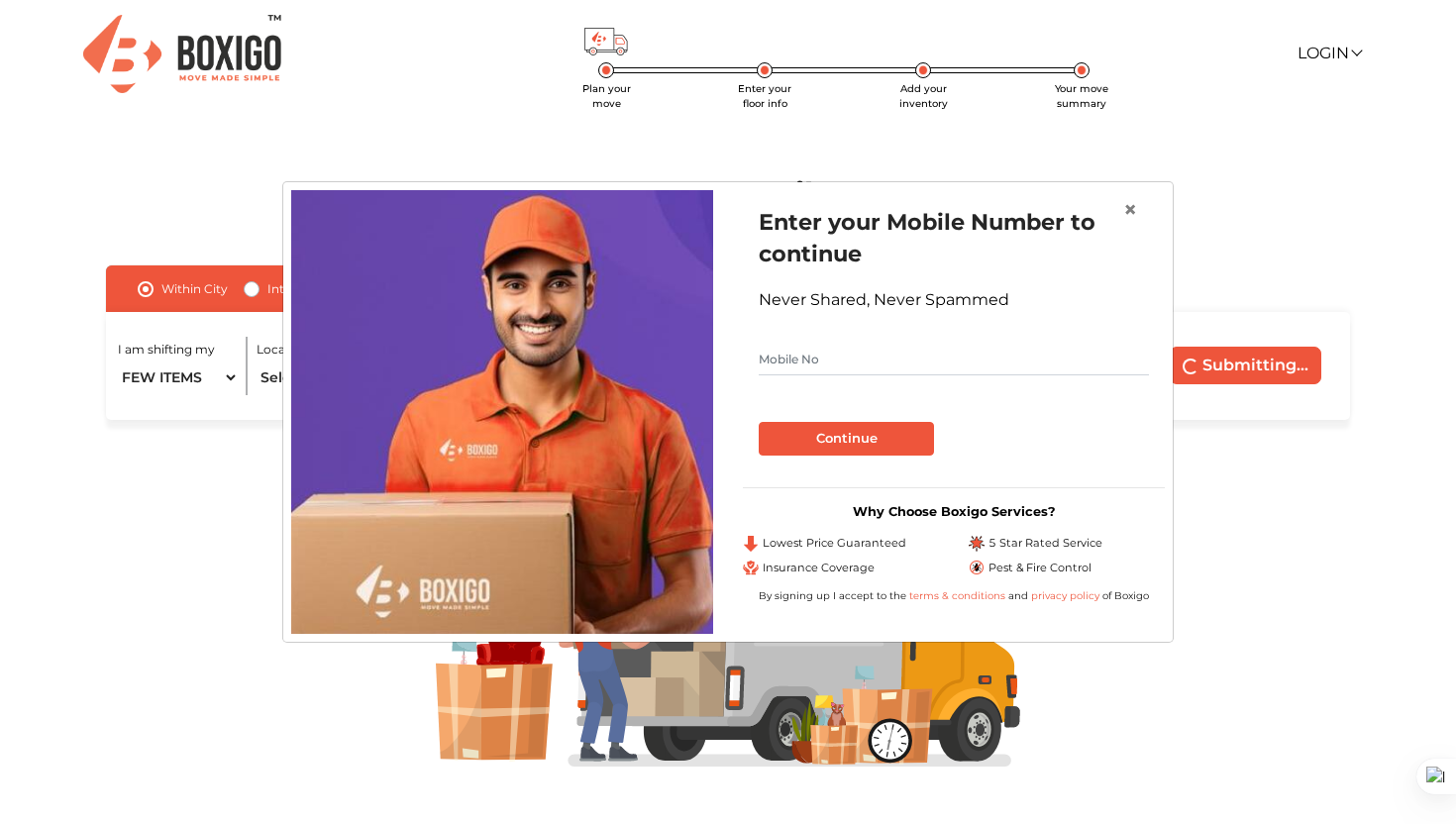 click at bounding box center (954, 360) 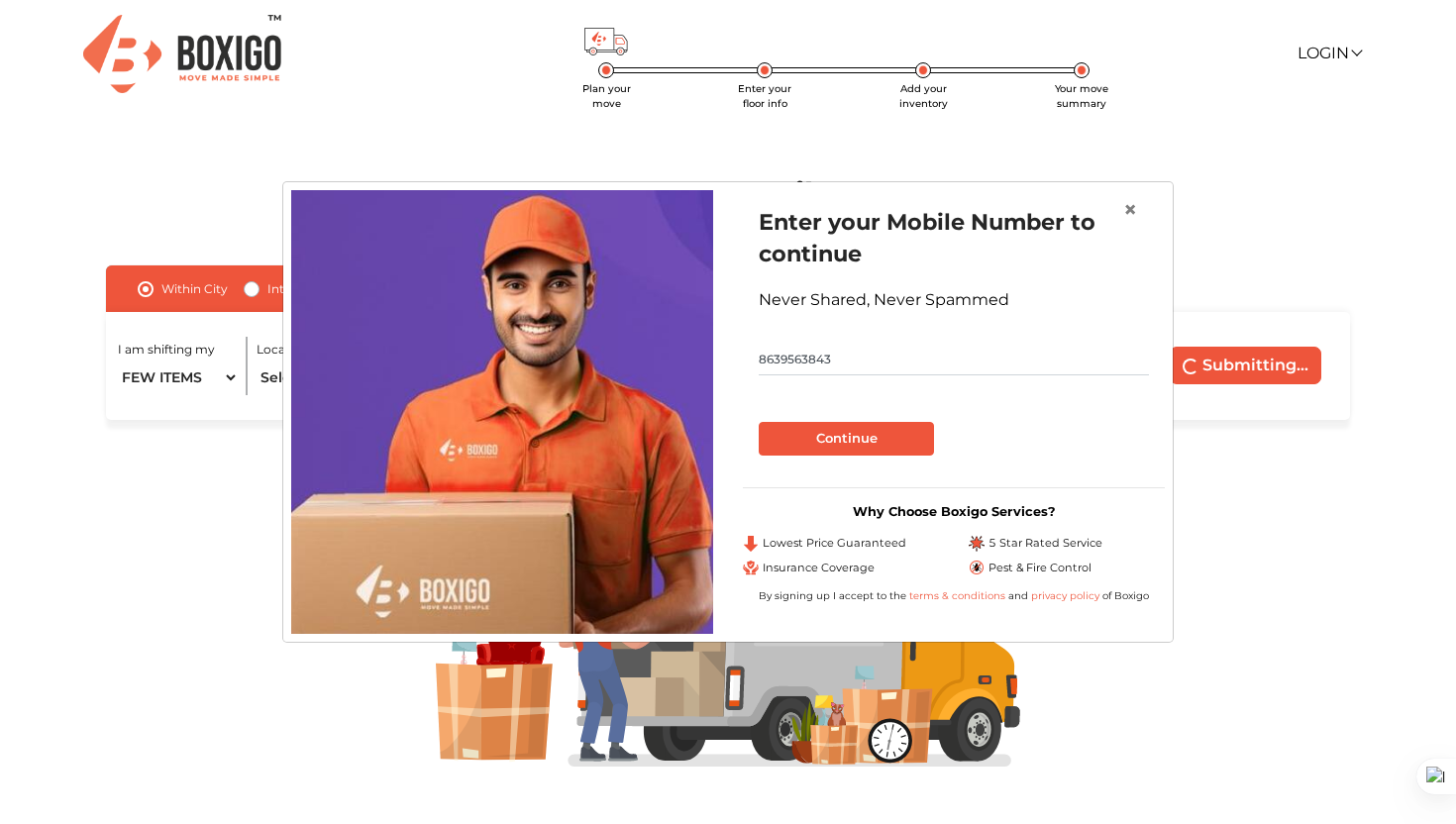 type on "8639563843" 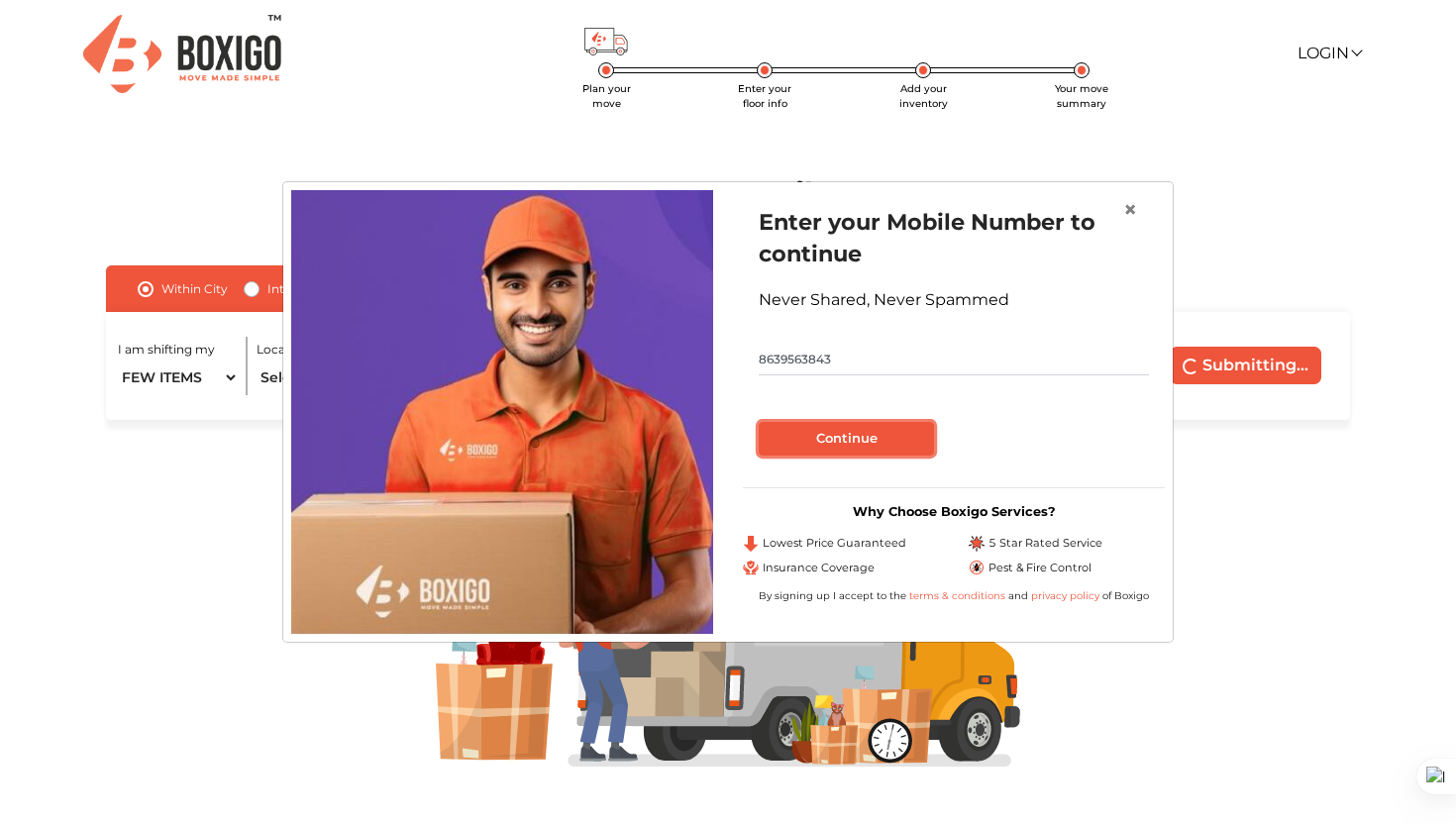 click on "Continue" at bounding box center [846, 439] 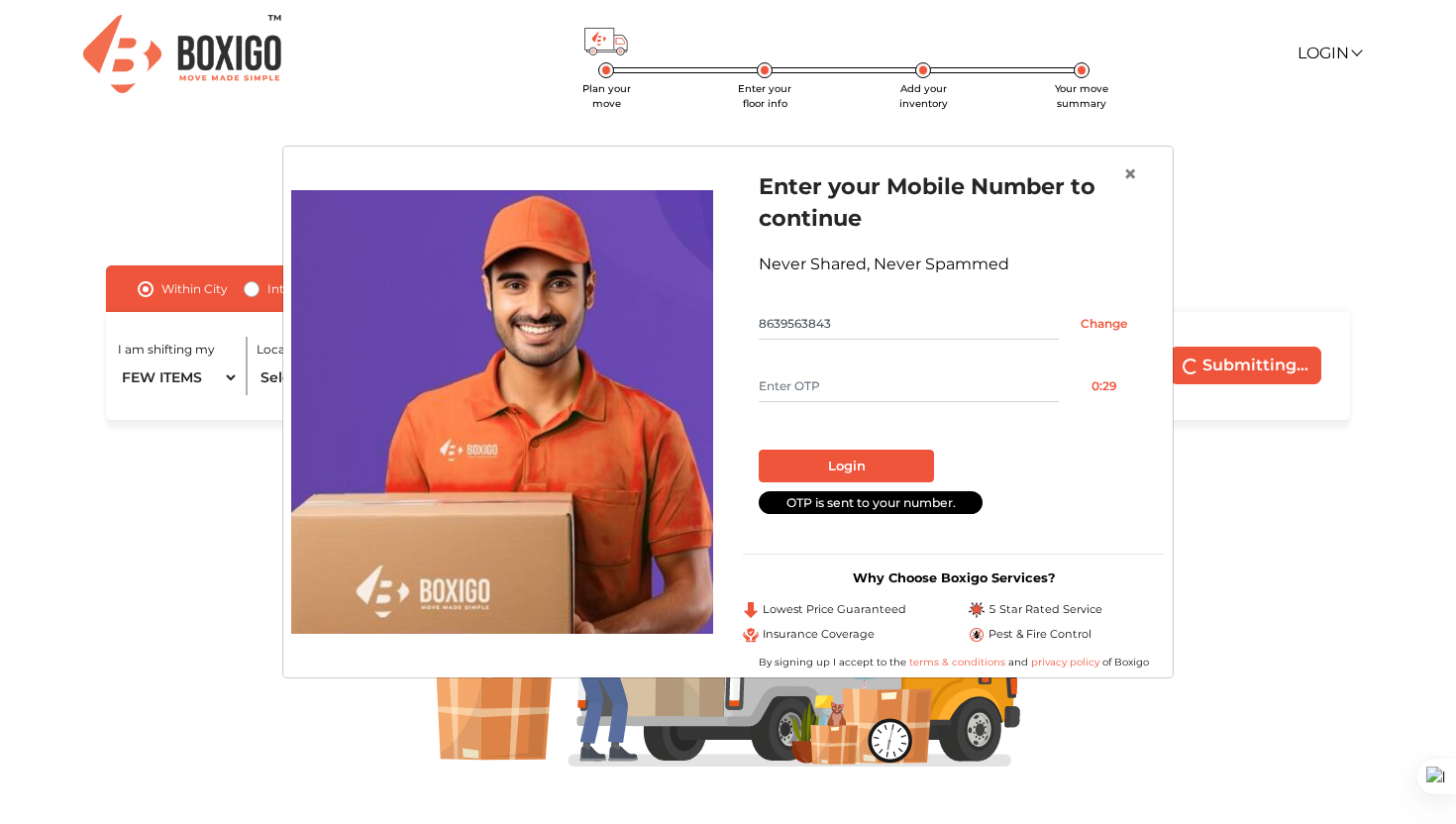 click at bounding box center [908, 386] 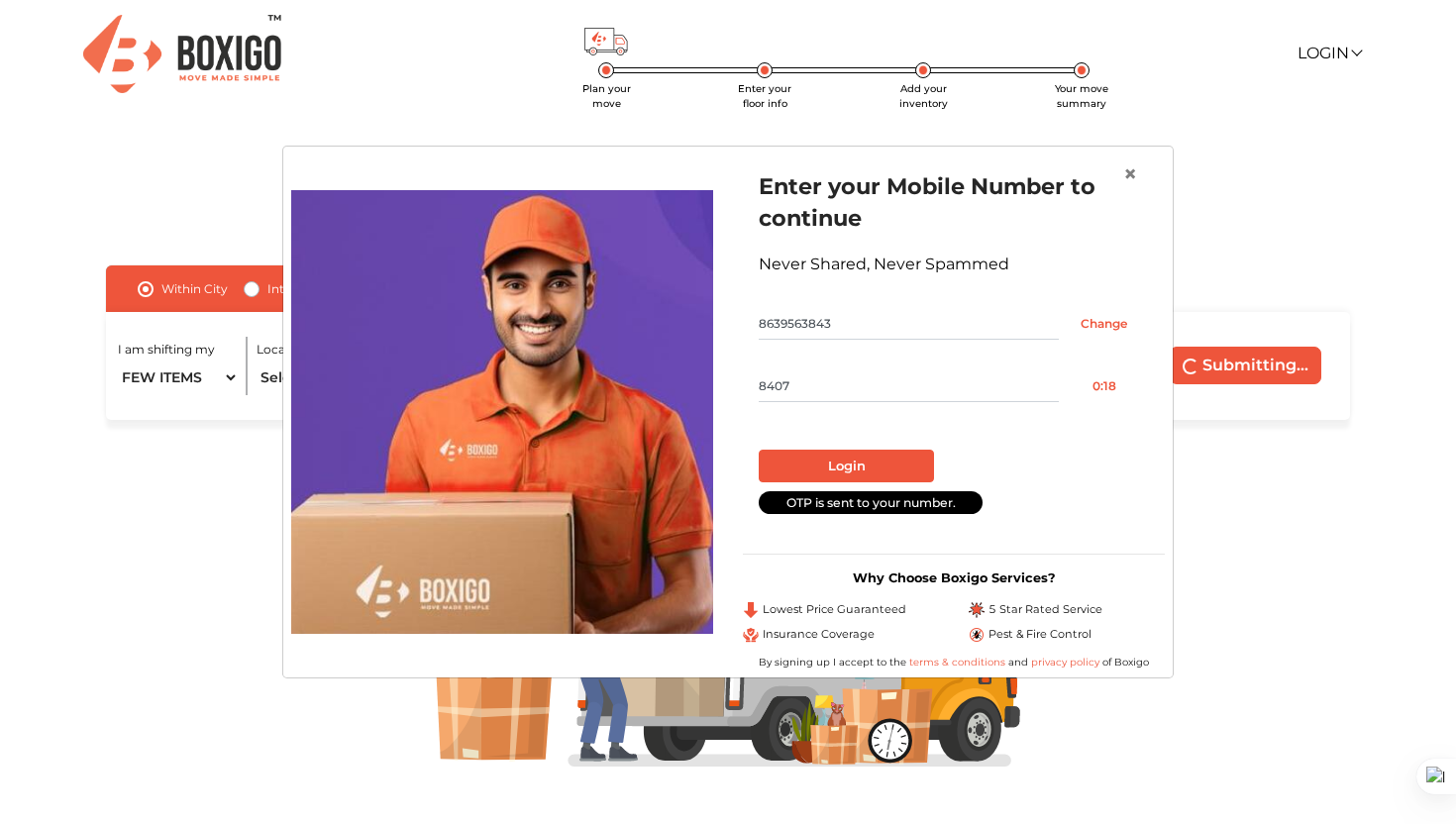 type on "8407" 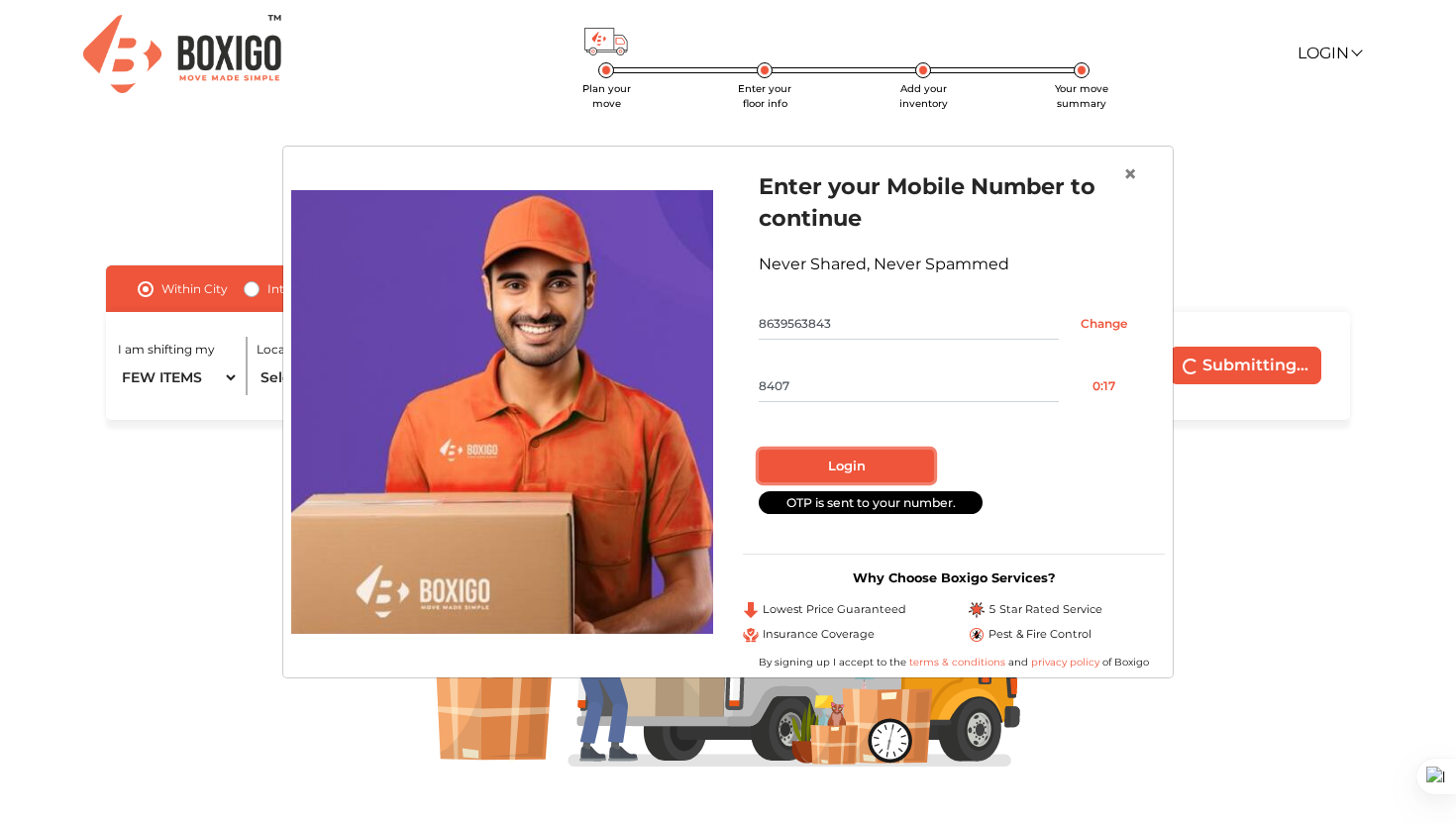 click on "Login" at bounding box center [846, 466] 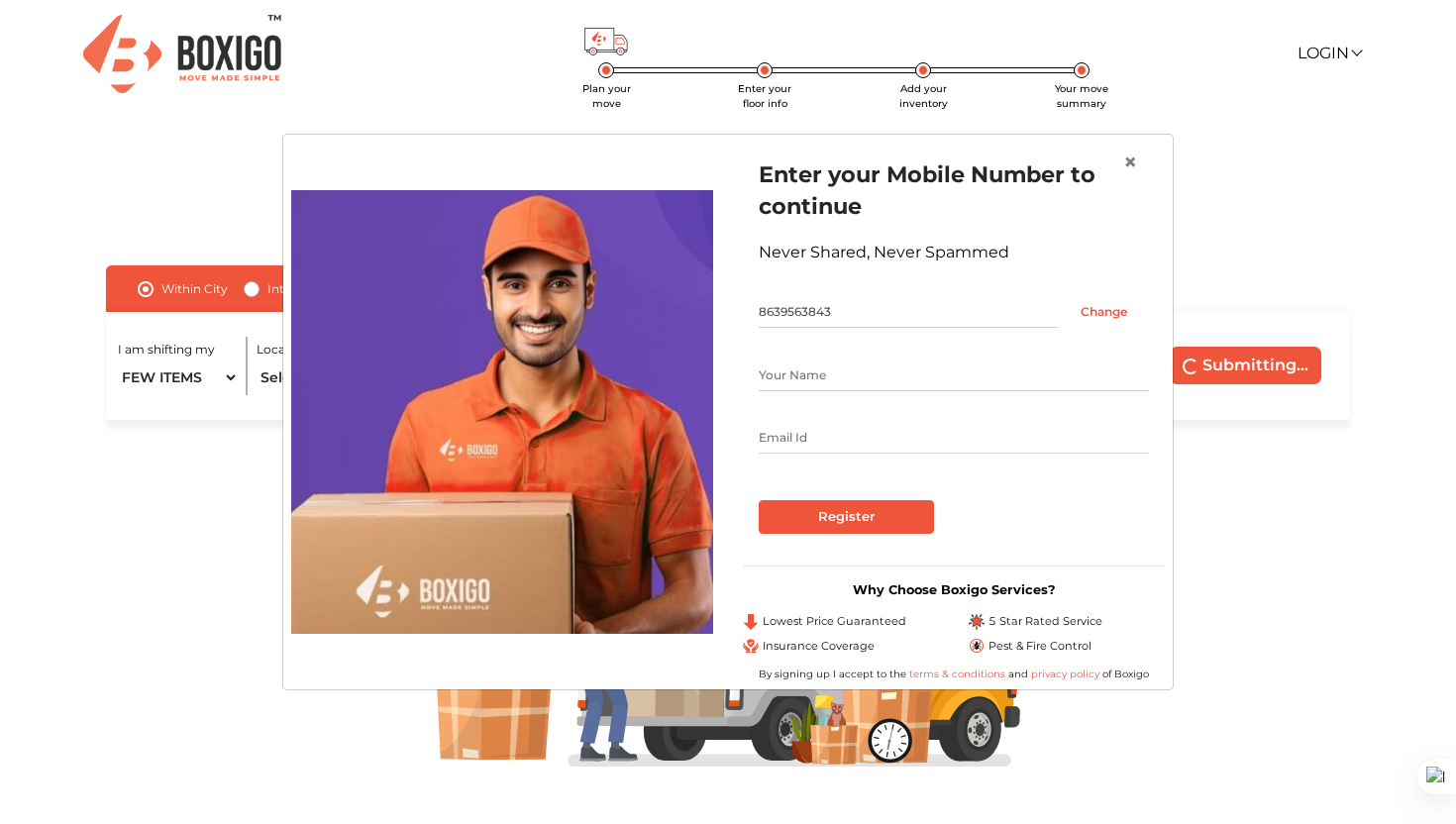 click at bounding box center (954, 375) 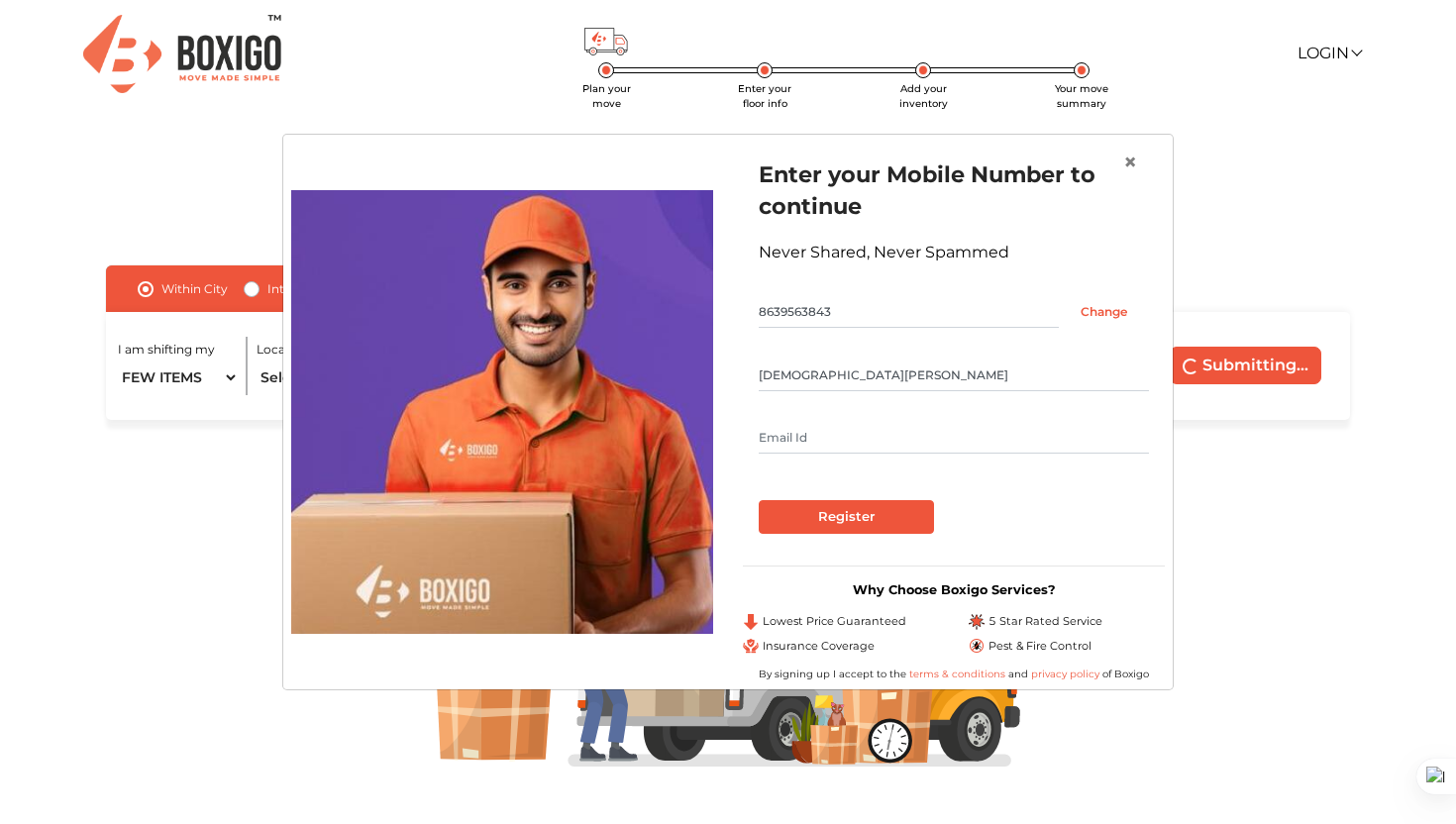 type on "[EMAIL_ADDRESS][DOMAIN_NAME]" 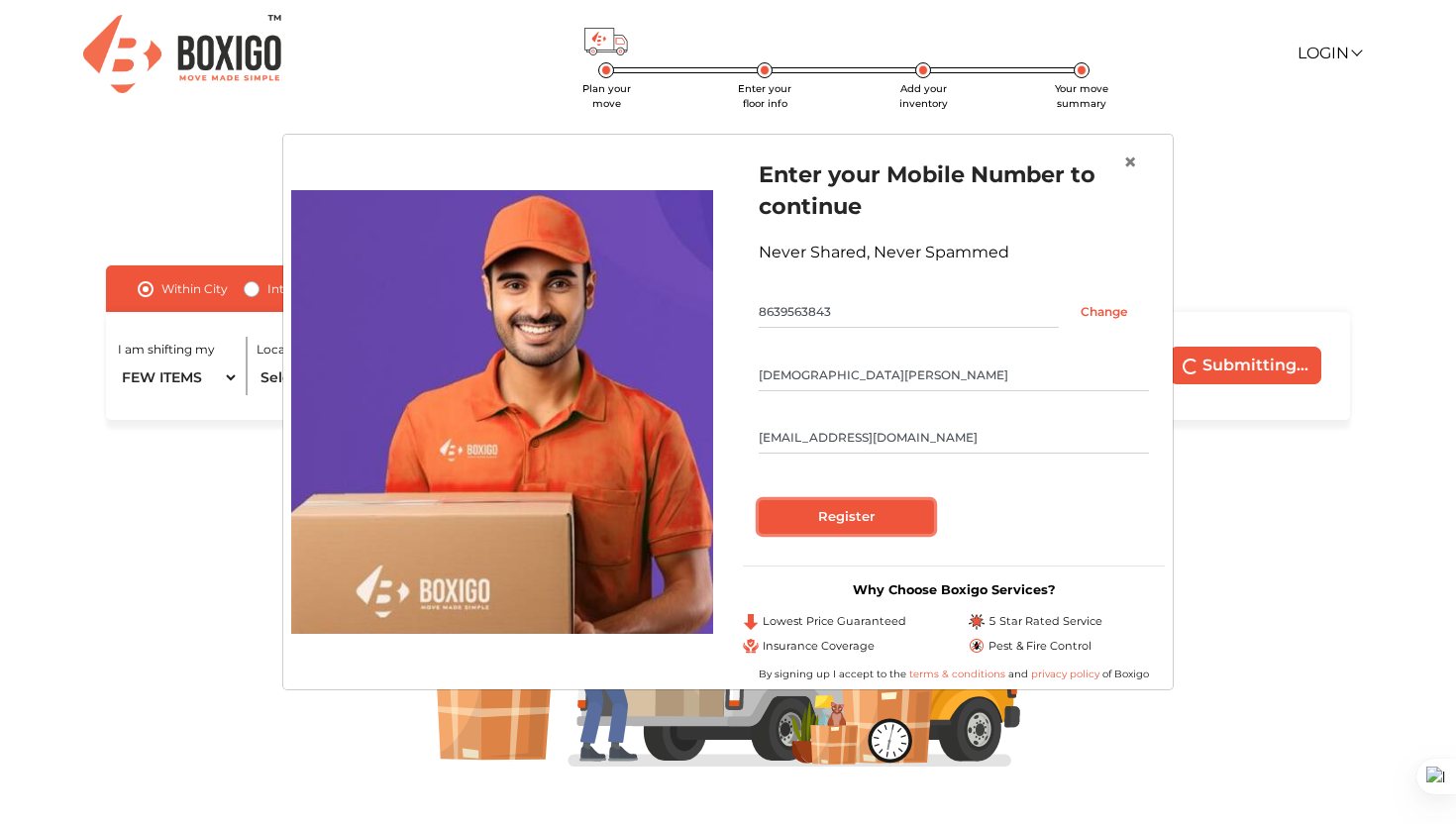 click on "Register" at bounding box center [846, 517] 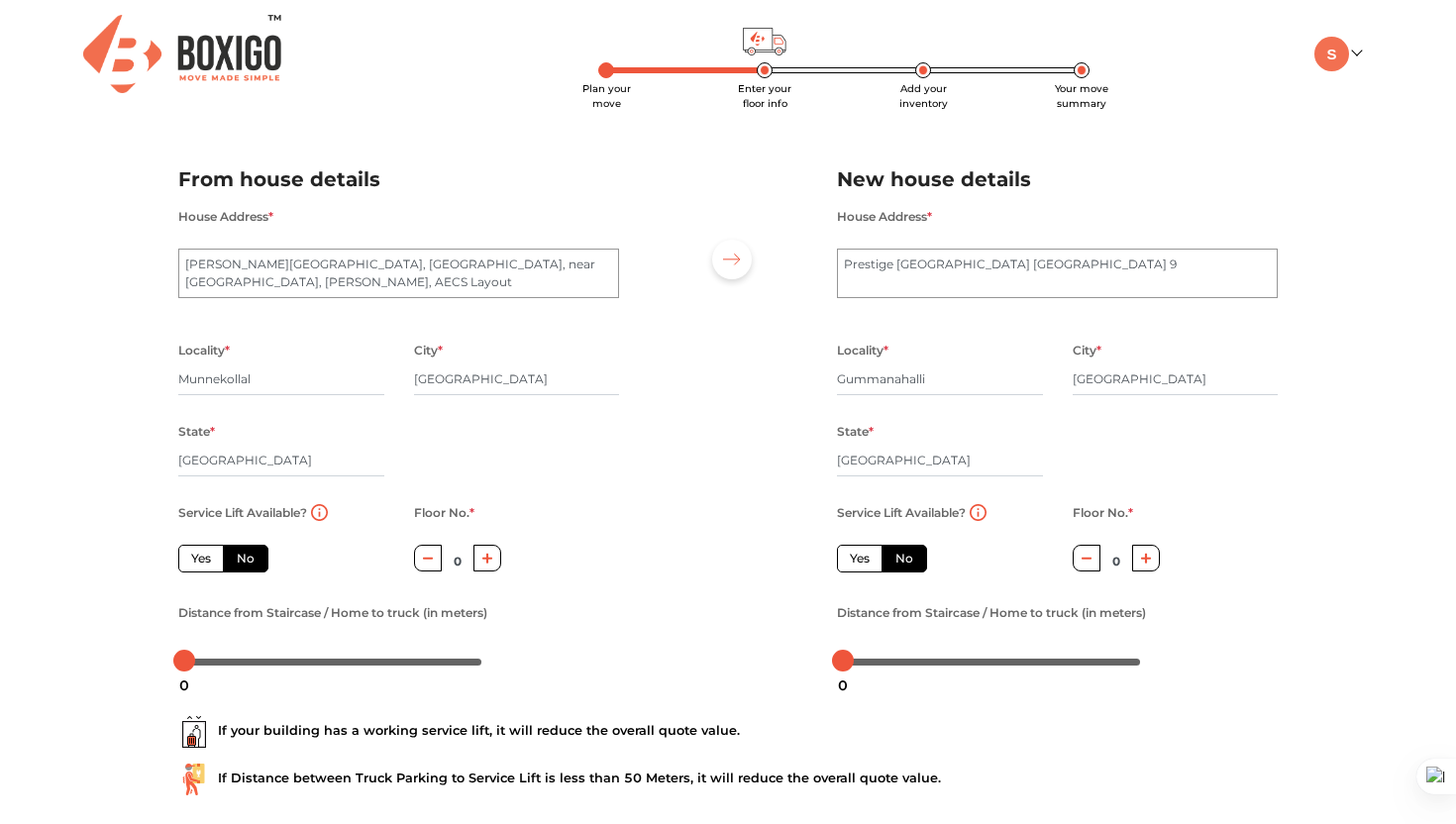 scroll, scrollTop: 117, scrollLeft: 0, axis: vertical 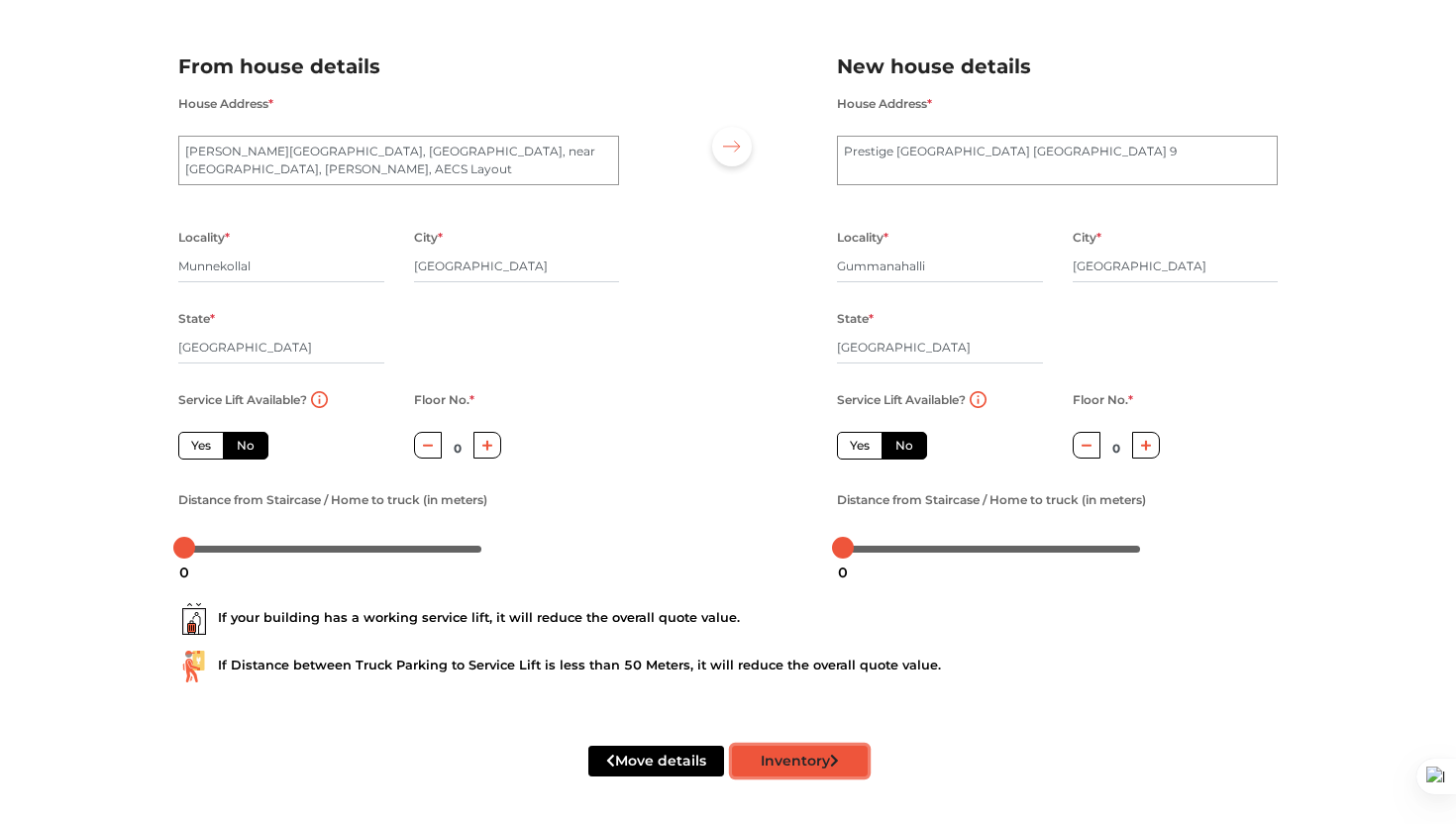 click on "Inventory" at bounding box center (799, 761) 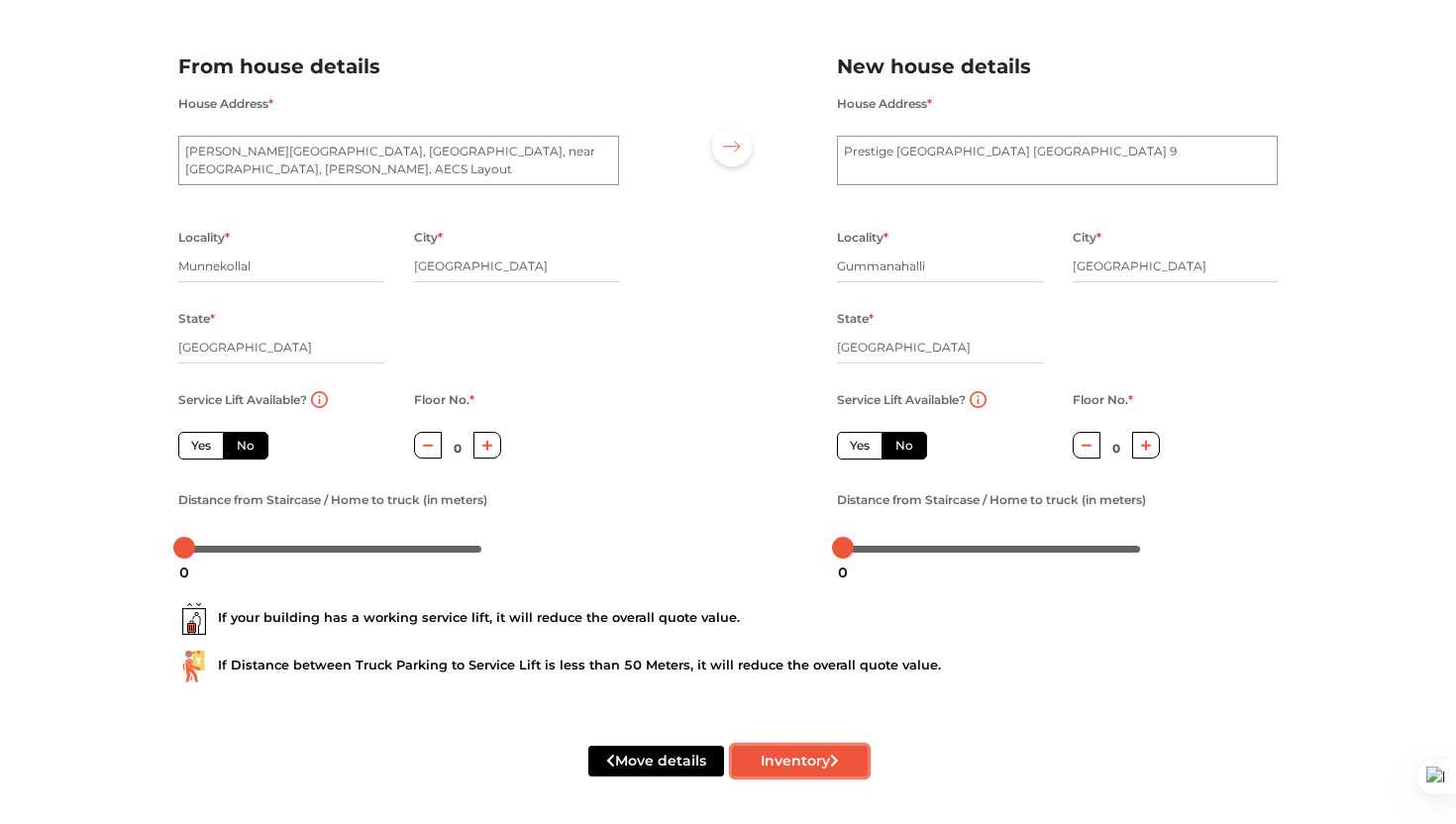 radio on "true" 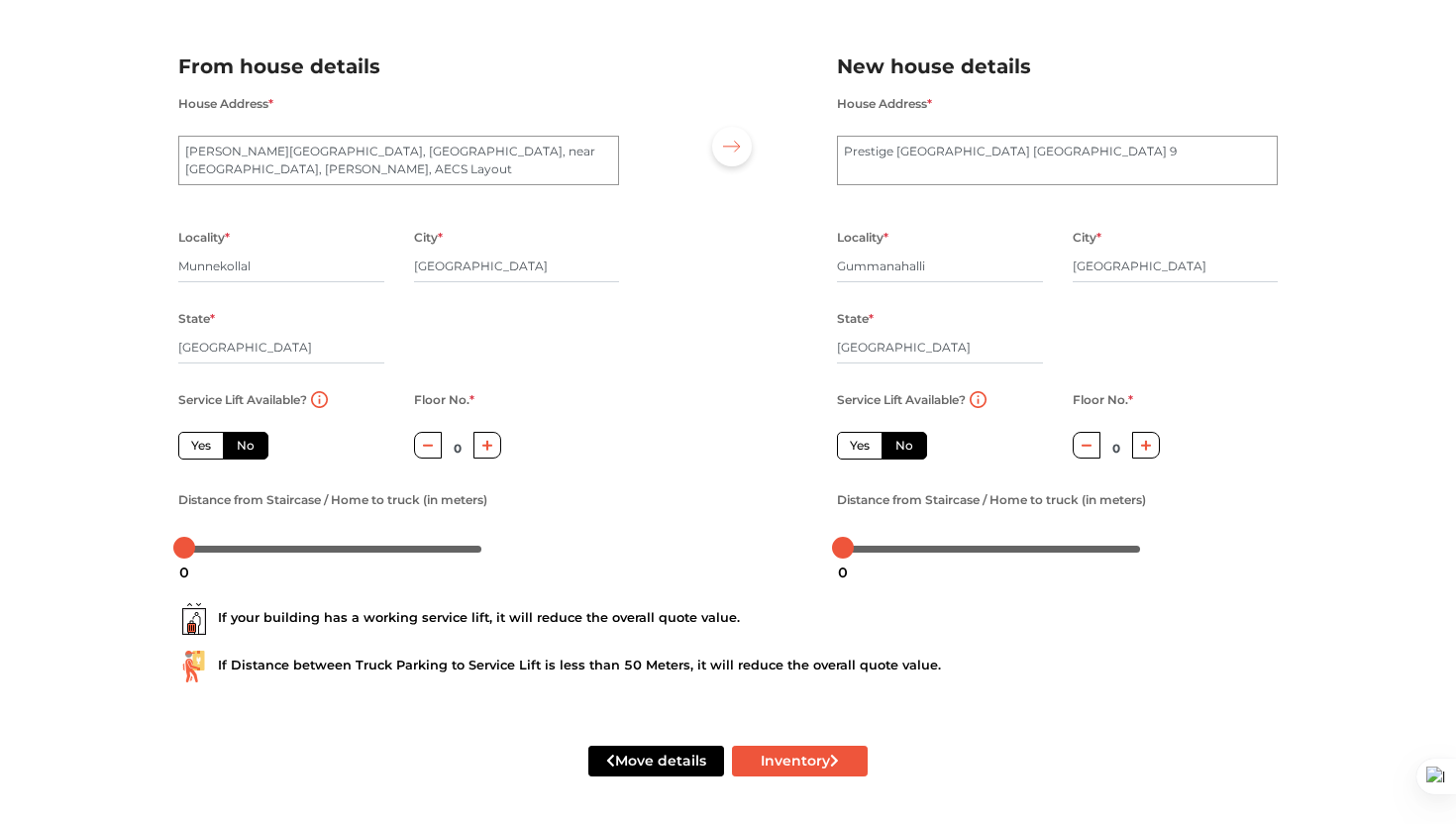 scroll, scrollTop: 0, scrollLeft: 0, axis: both 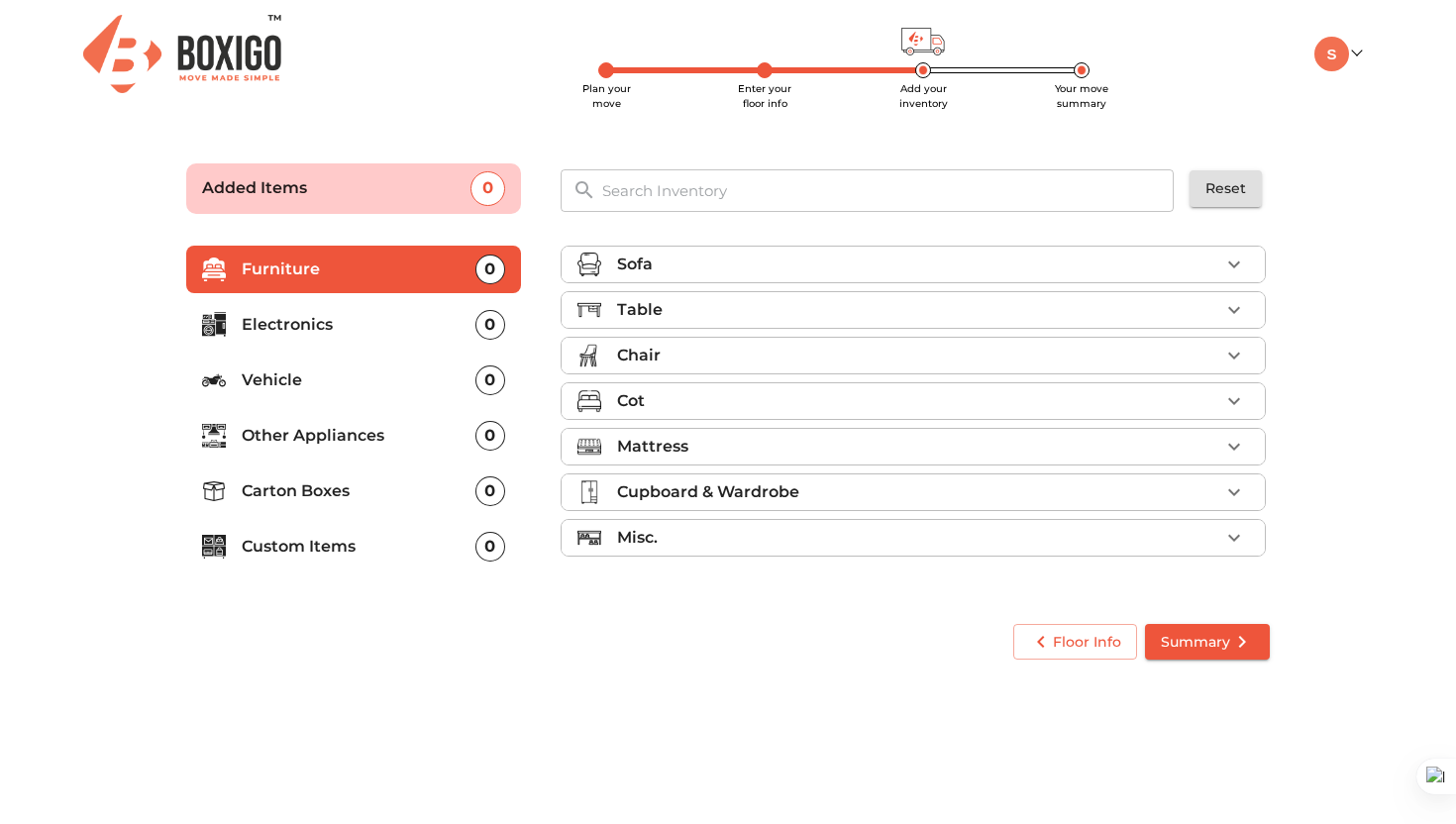 click on "Table" at bounding box center [918, 310] 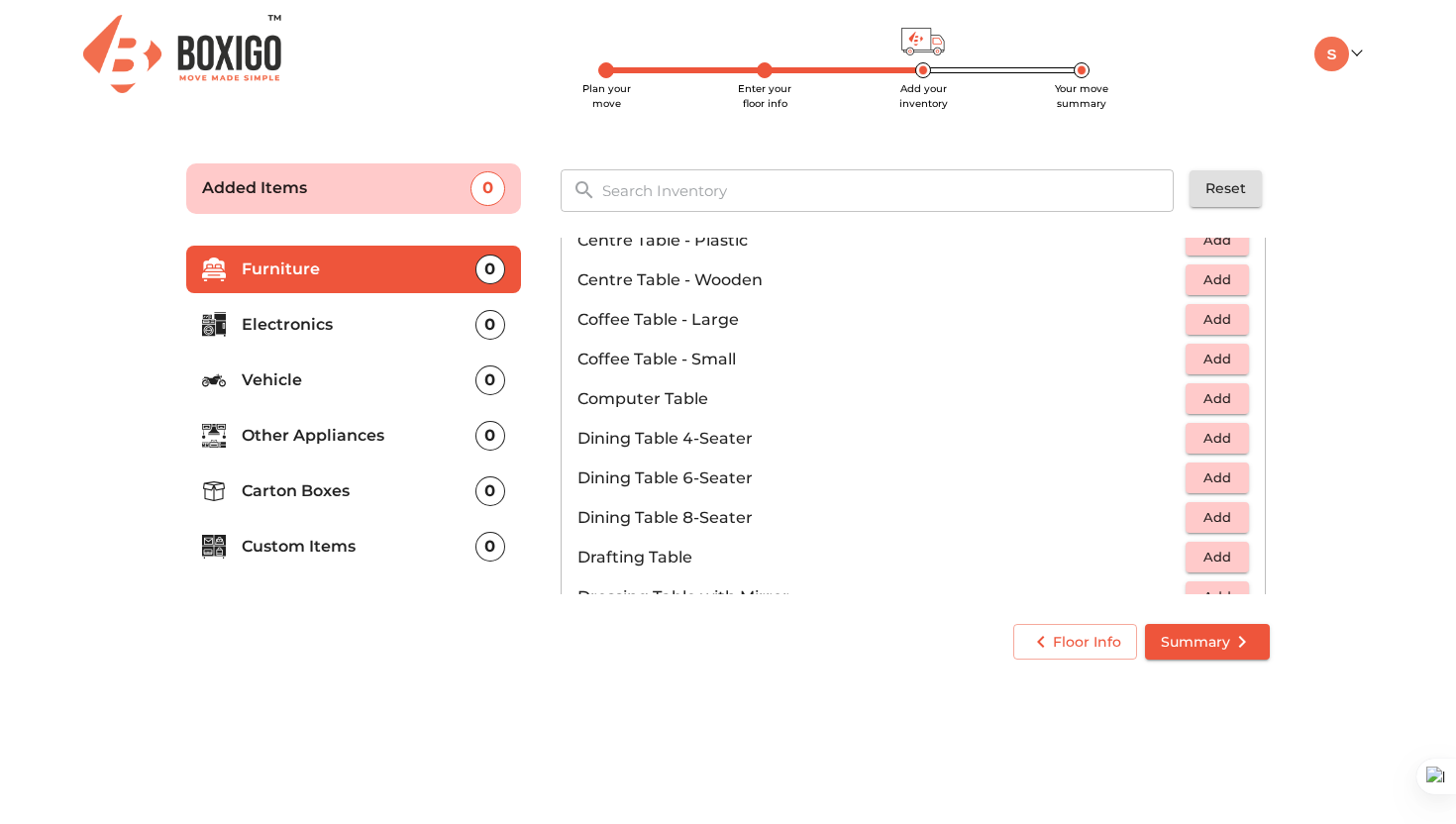 scroll, scrollTop: 237, scrollLeft: 0, axis: vertical 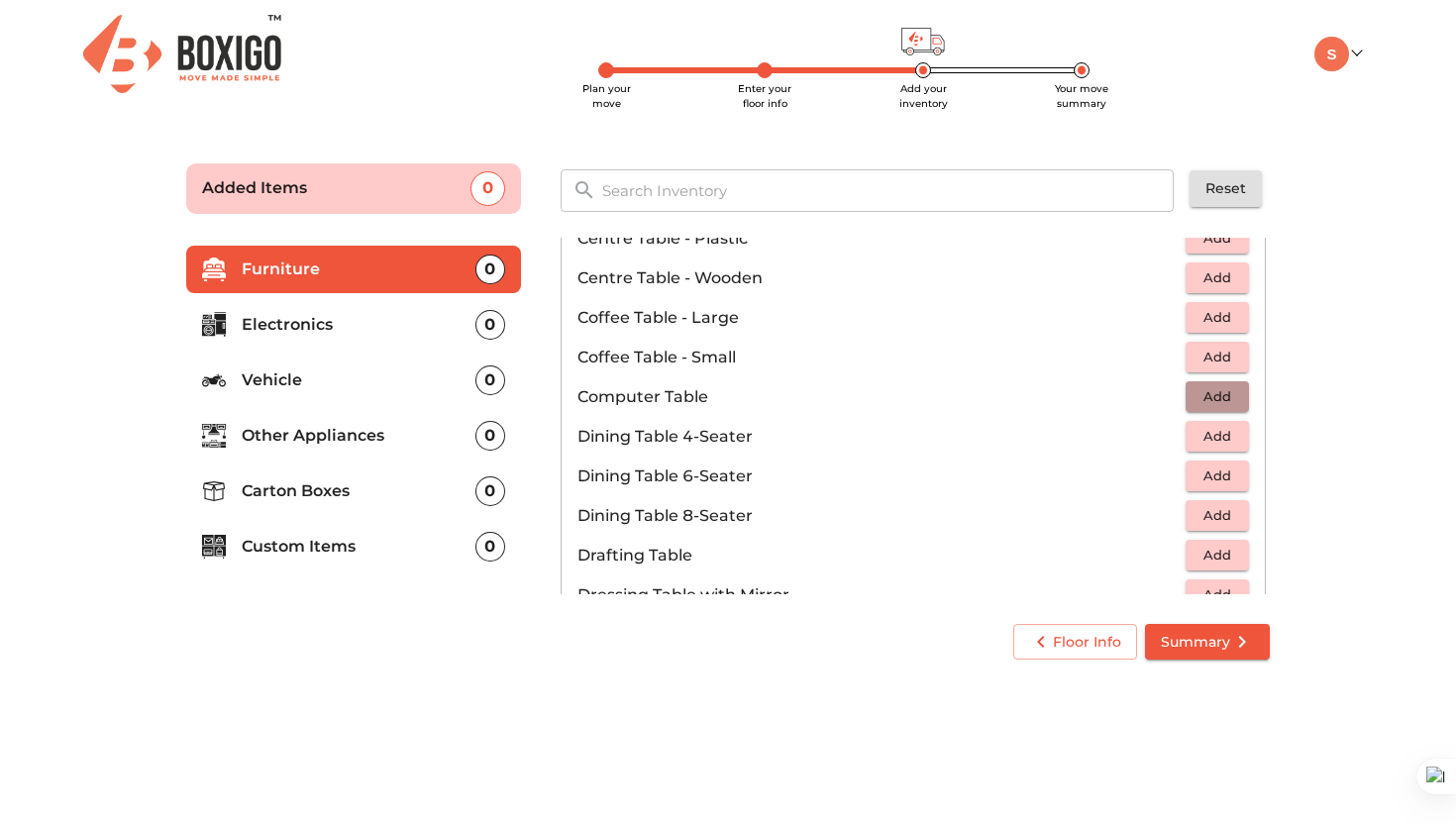 click on "Add" at bounding box center (1217, 396) 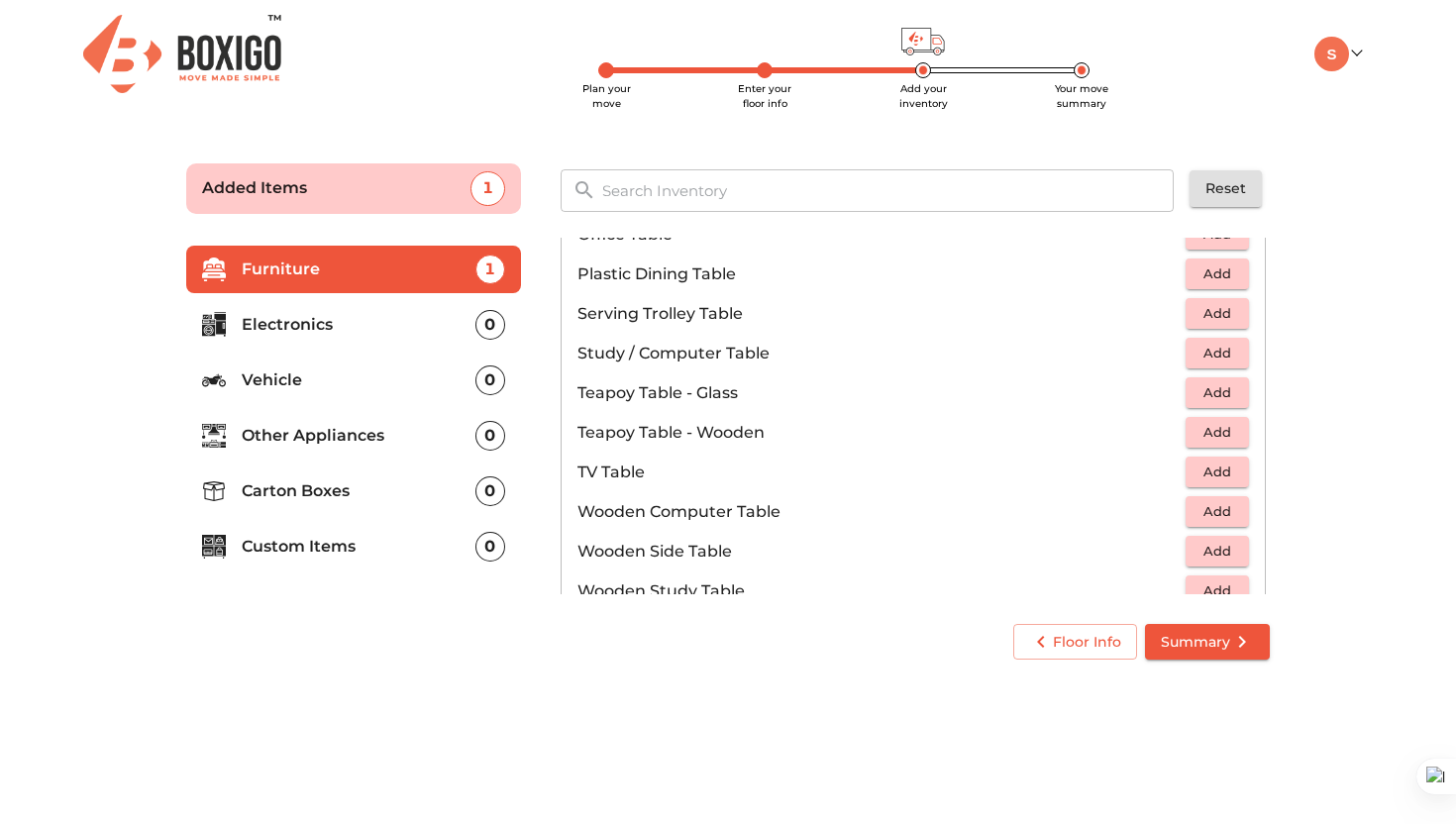 scroll, scrollTop: 1072, scrollLeft: 0, axis: vertical 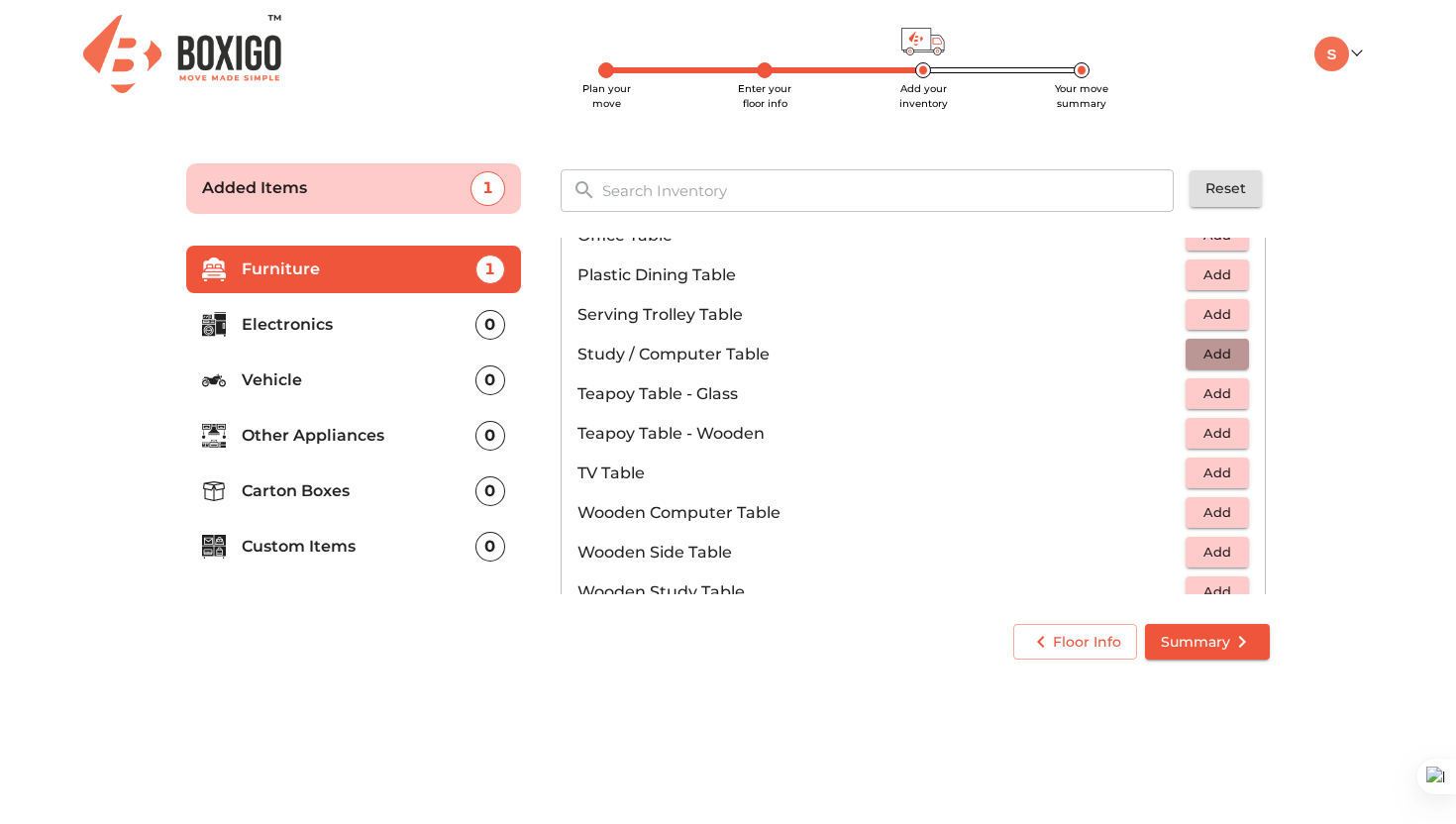 click on "Add" at bounding box center (1217, 354) 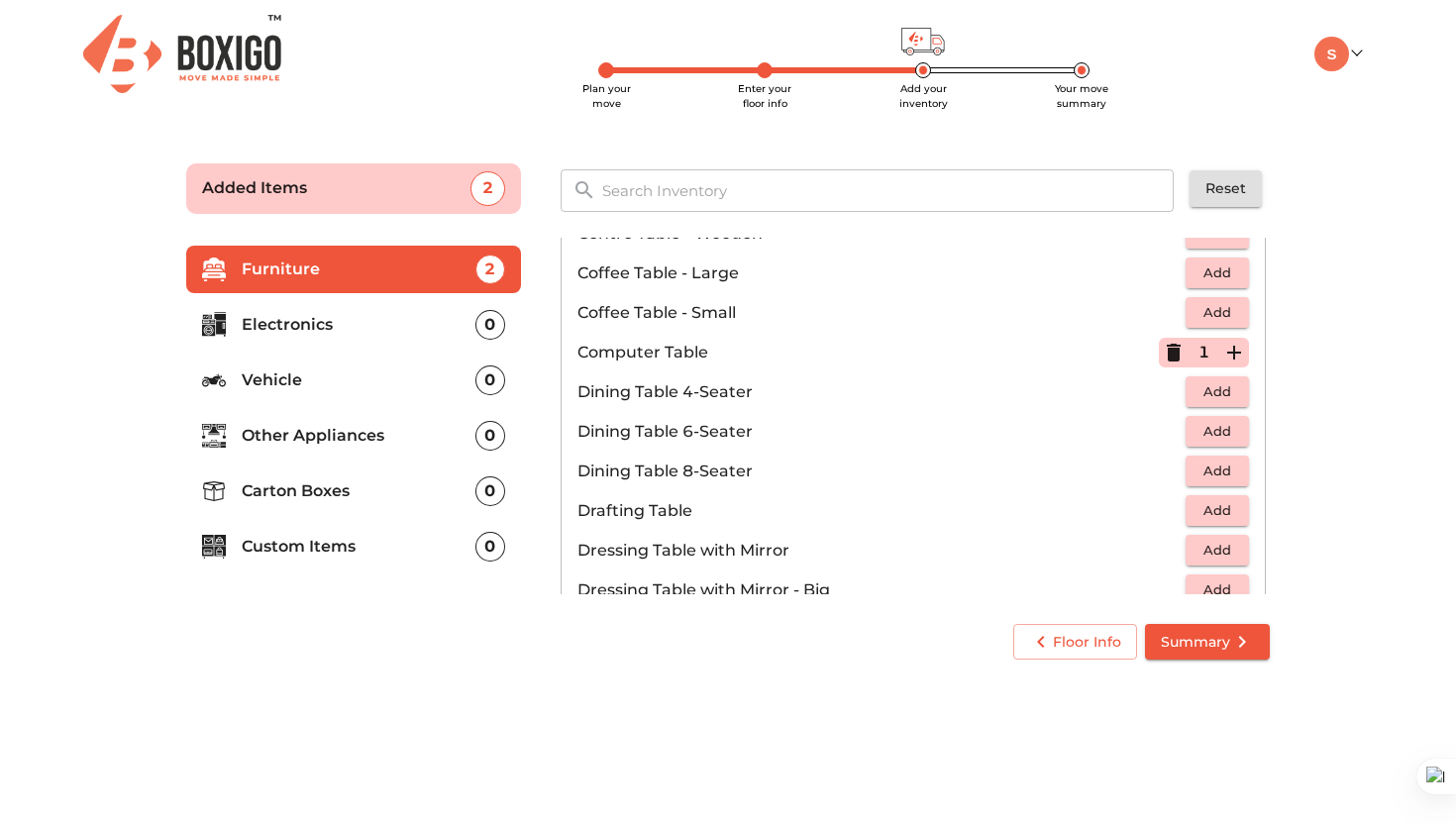 scroll, scrollTop: 272, scrollLeft: 0, axis: vertical 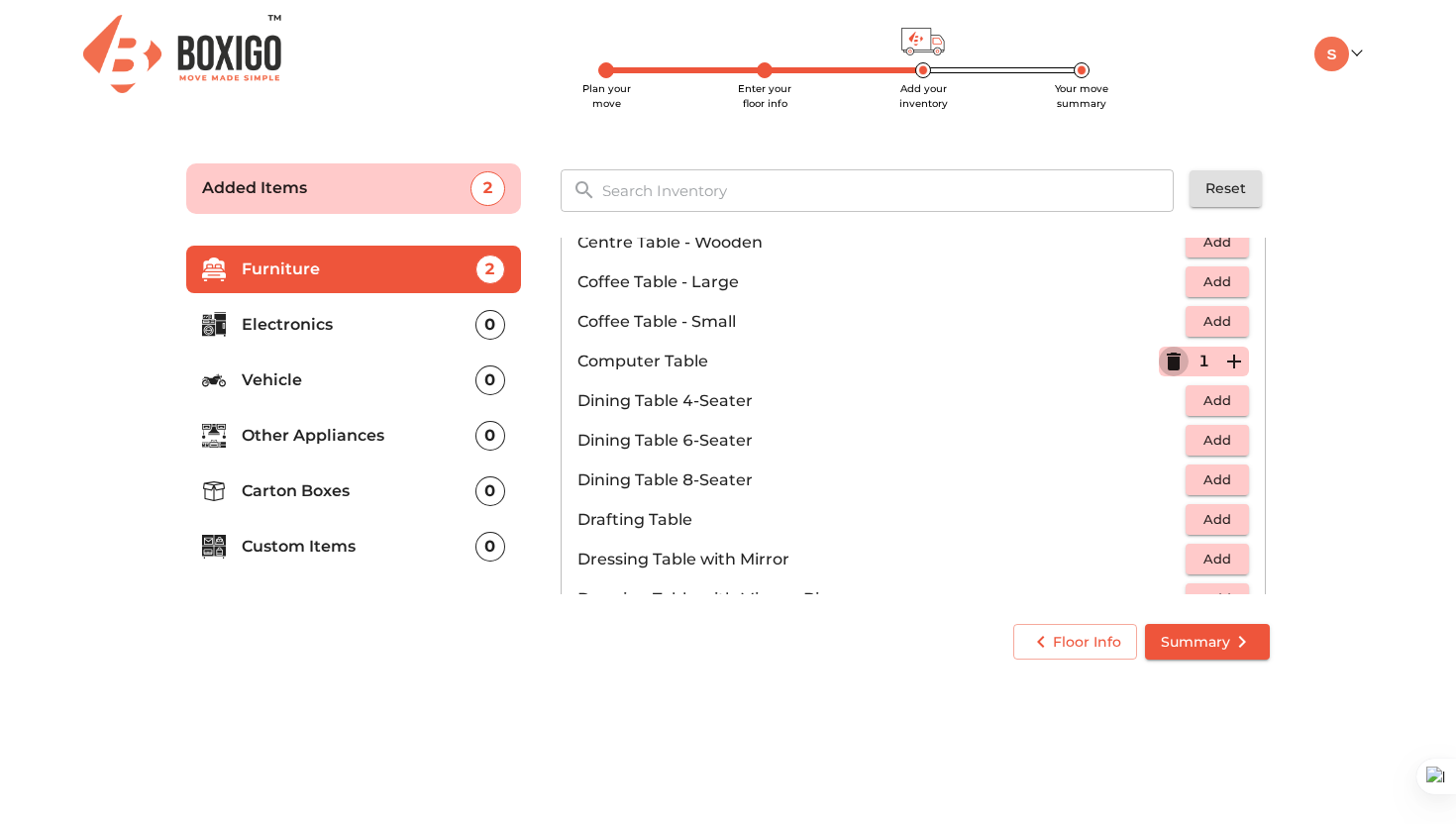 click 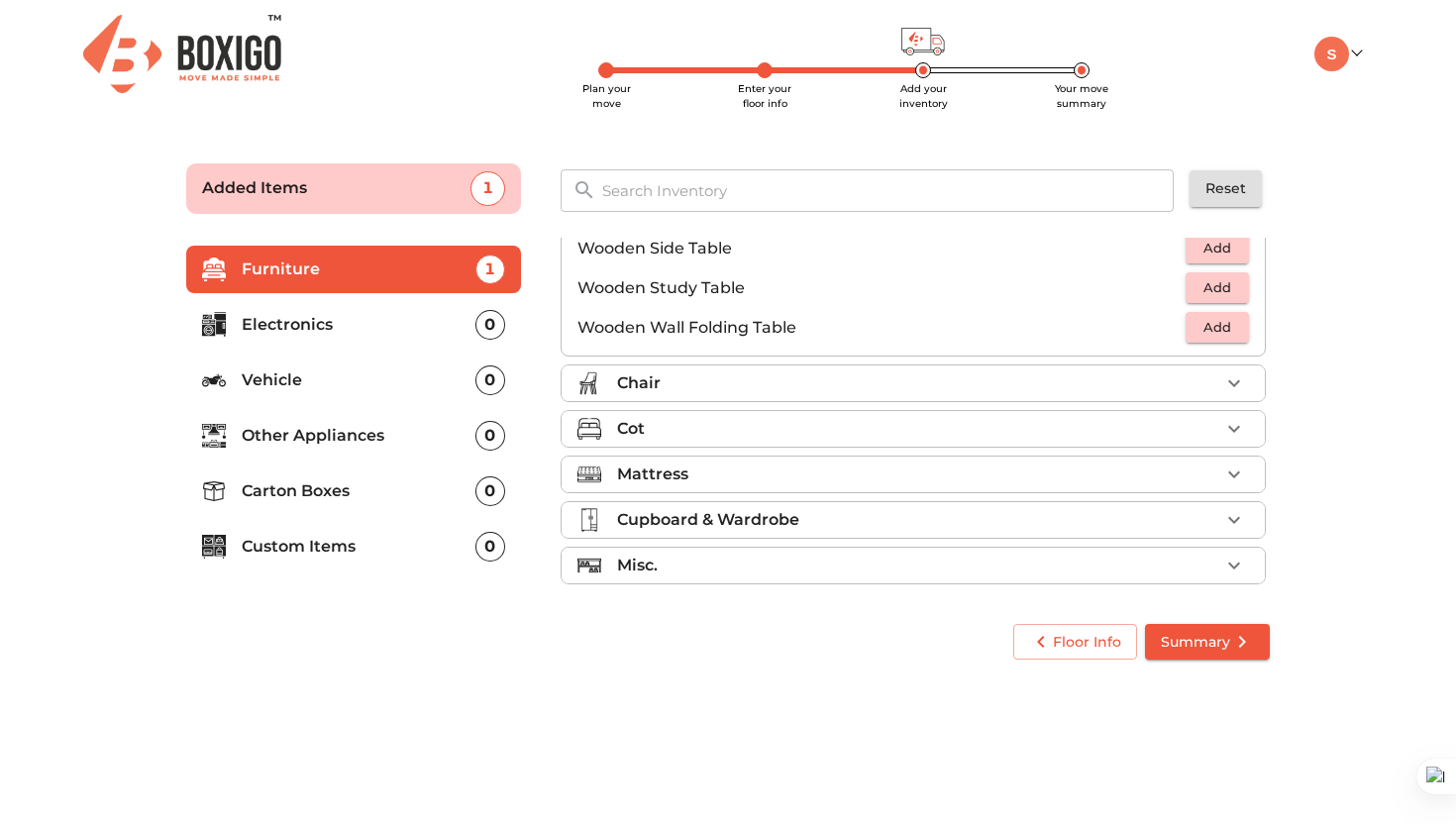 scroll, scrollTop: 1382, scrollLeft: 0, axis: vertical 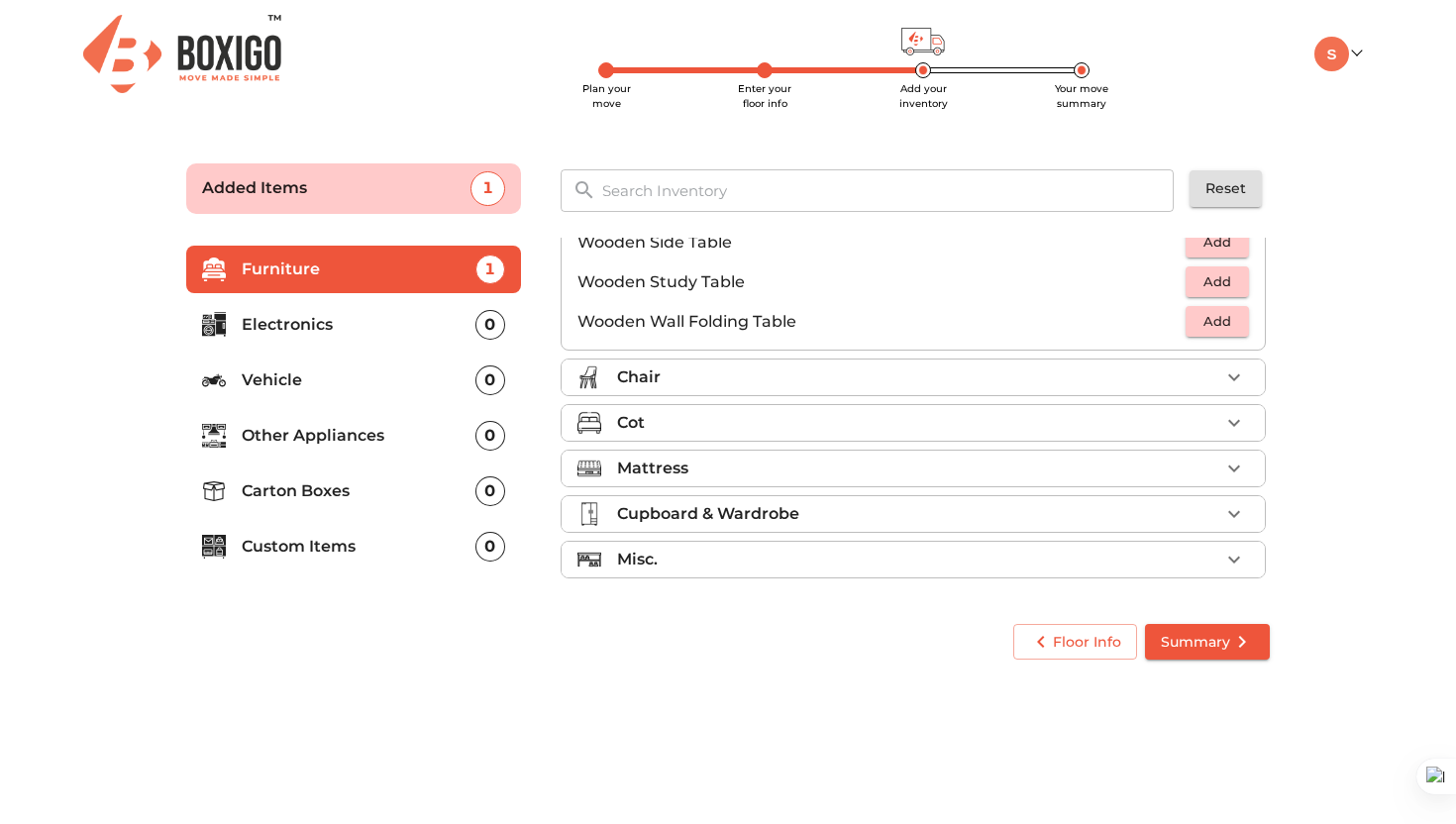 click on "Chair" at bounding box center (918, 377) 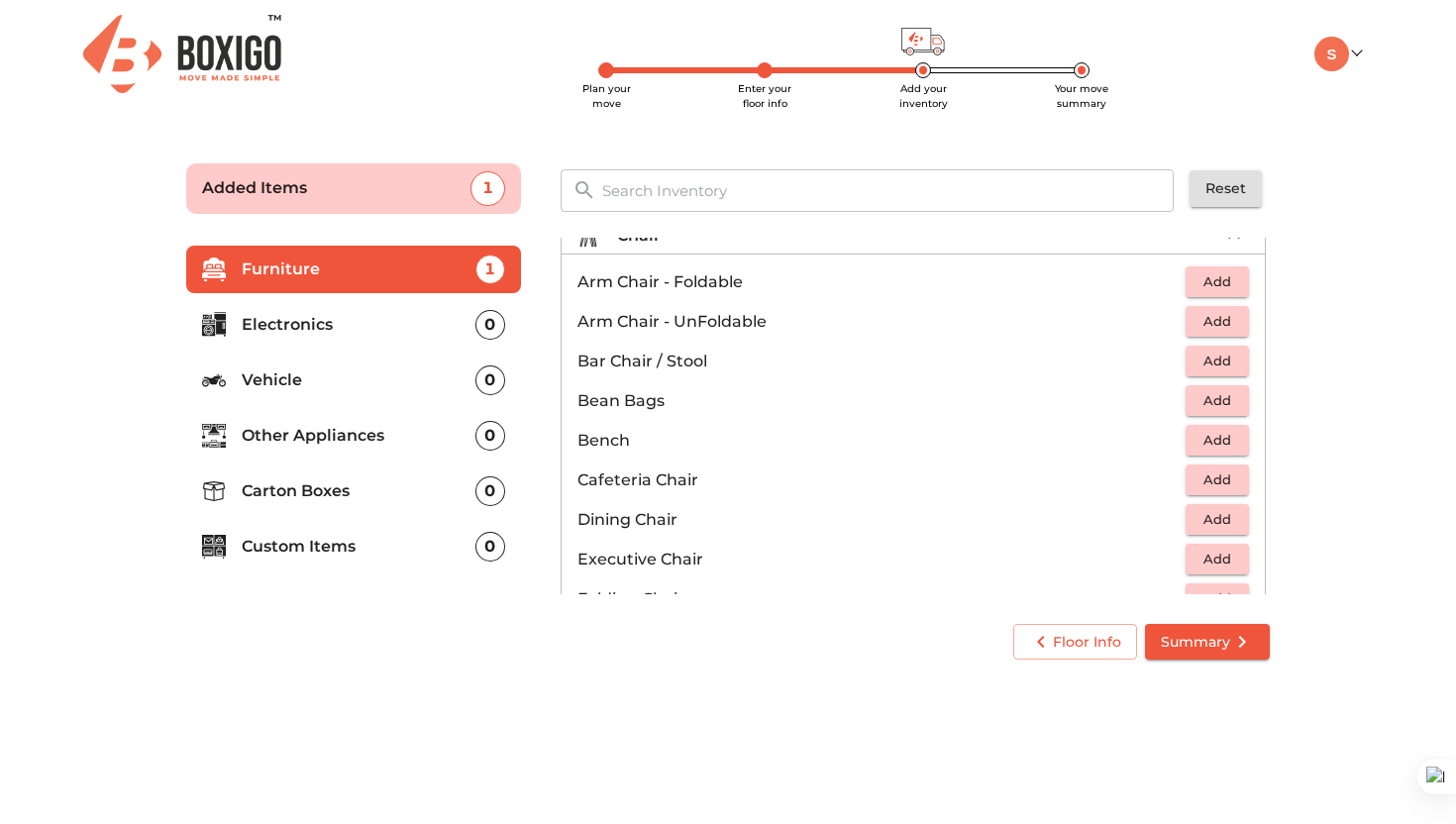 scroll, scrollTop: 129, scrollLeft: 0, axis: vertical 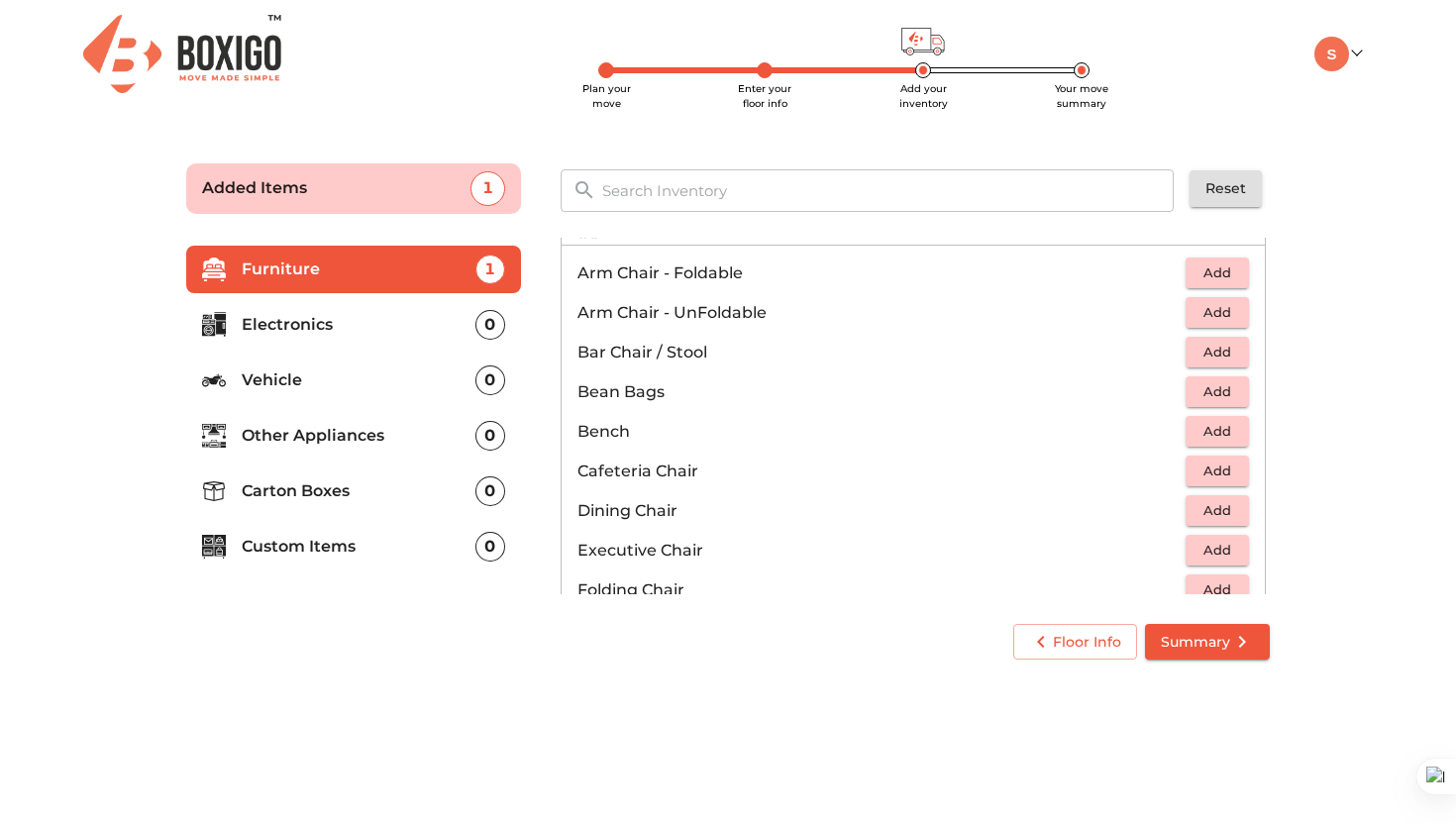 click on "Add" at bounding box center [1217, 272] 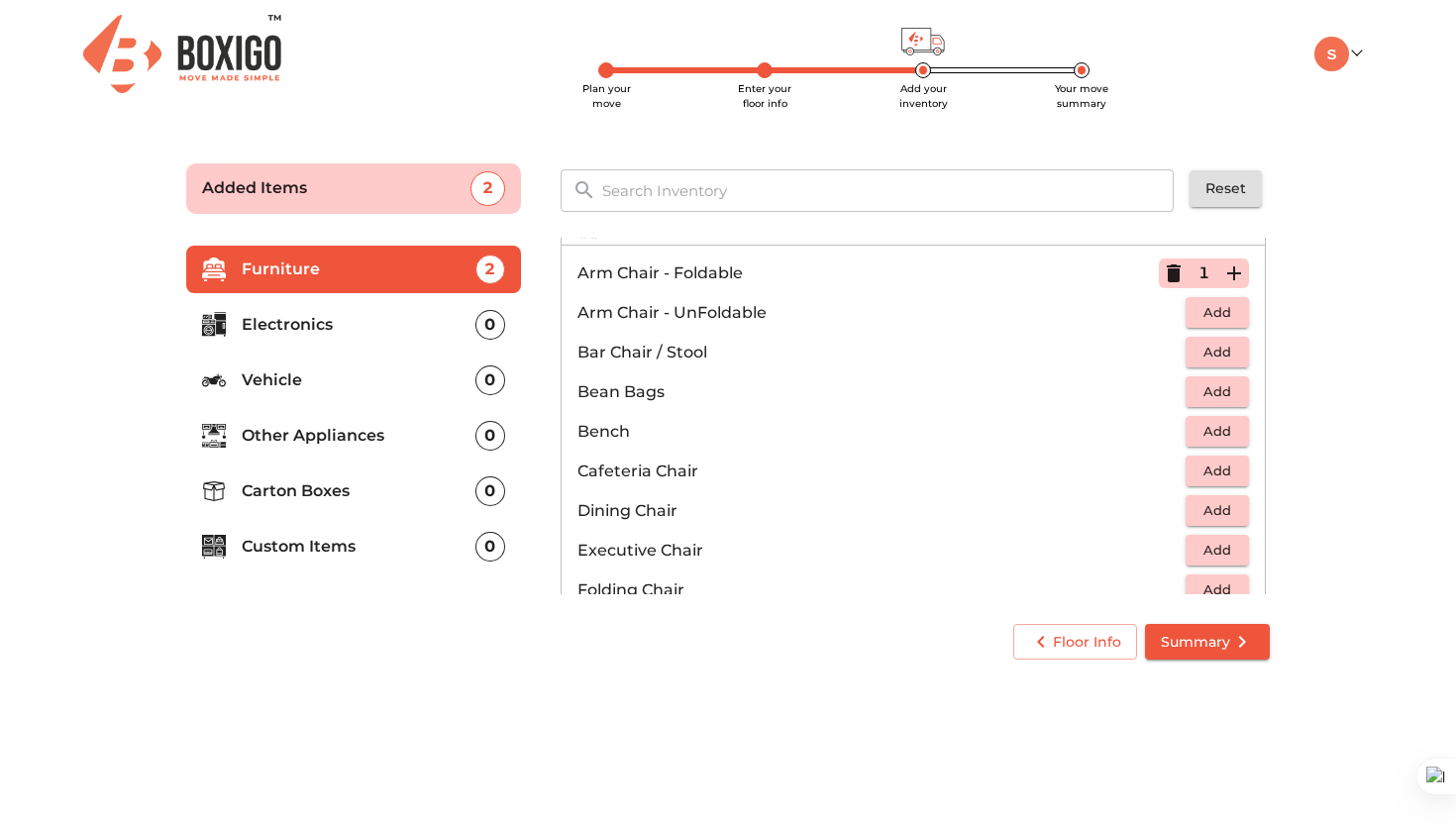click on "Summary" at bounding box center [1207, 642] 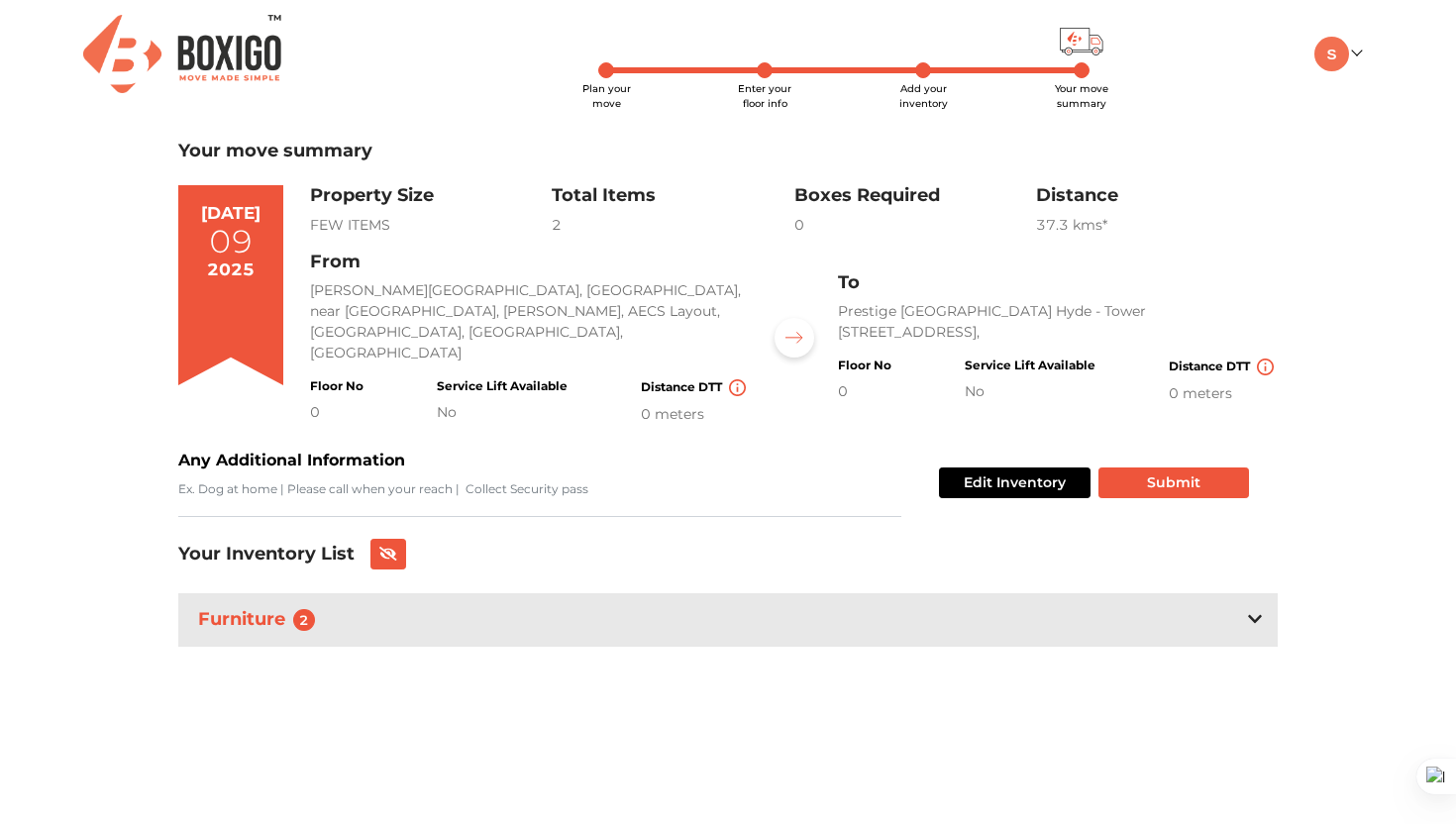 click 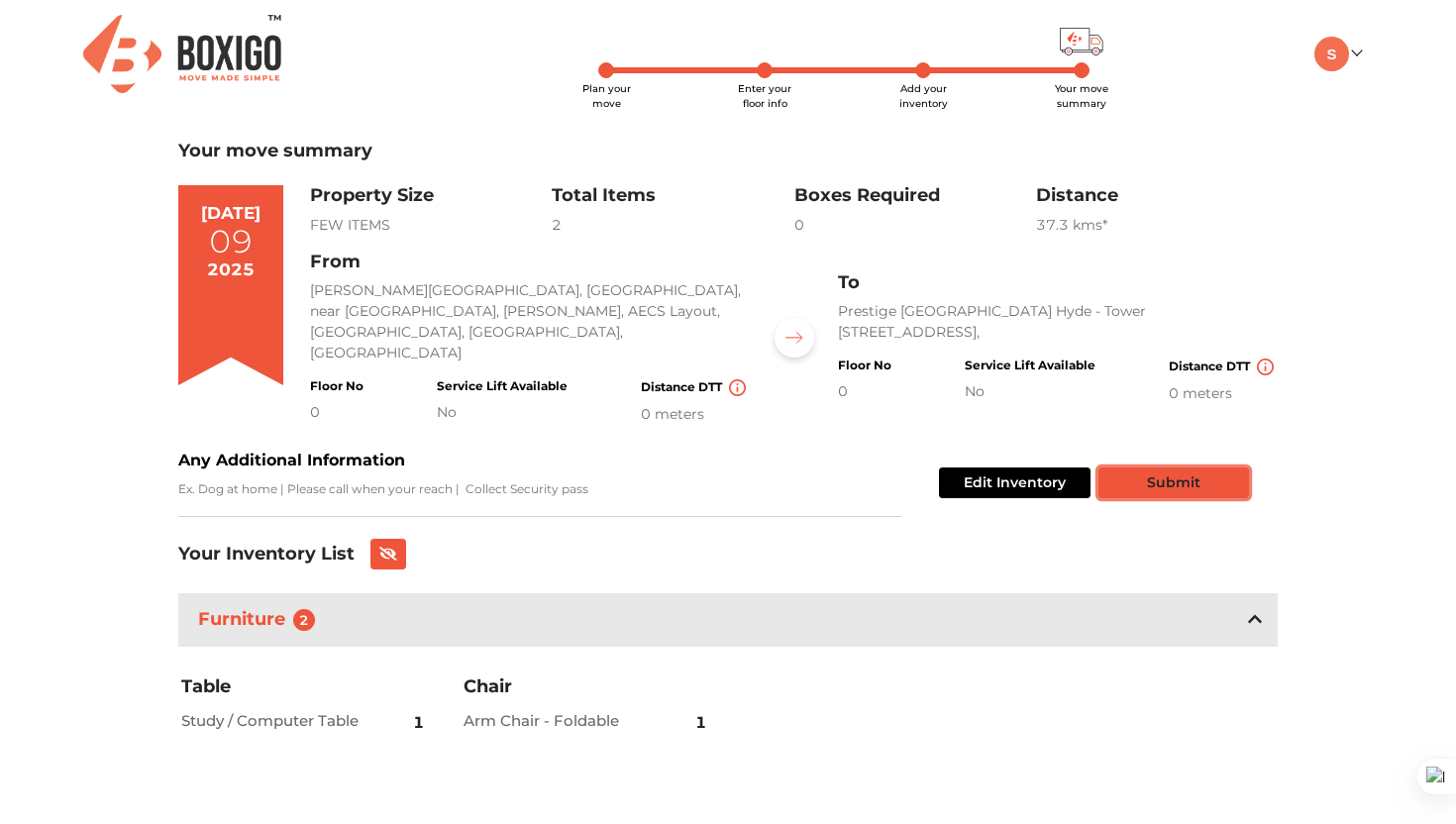 click on "Submit" at bounding box center (1174, 482) 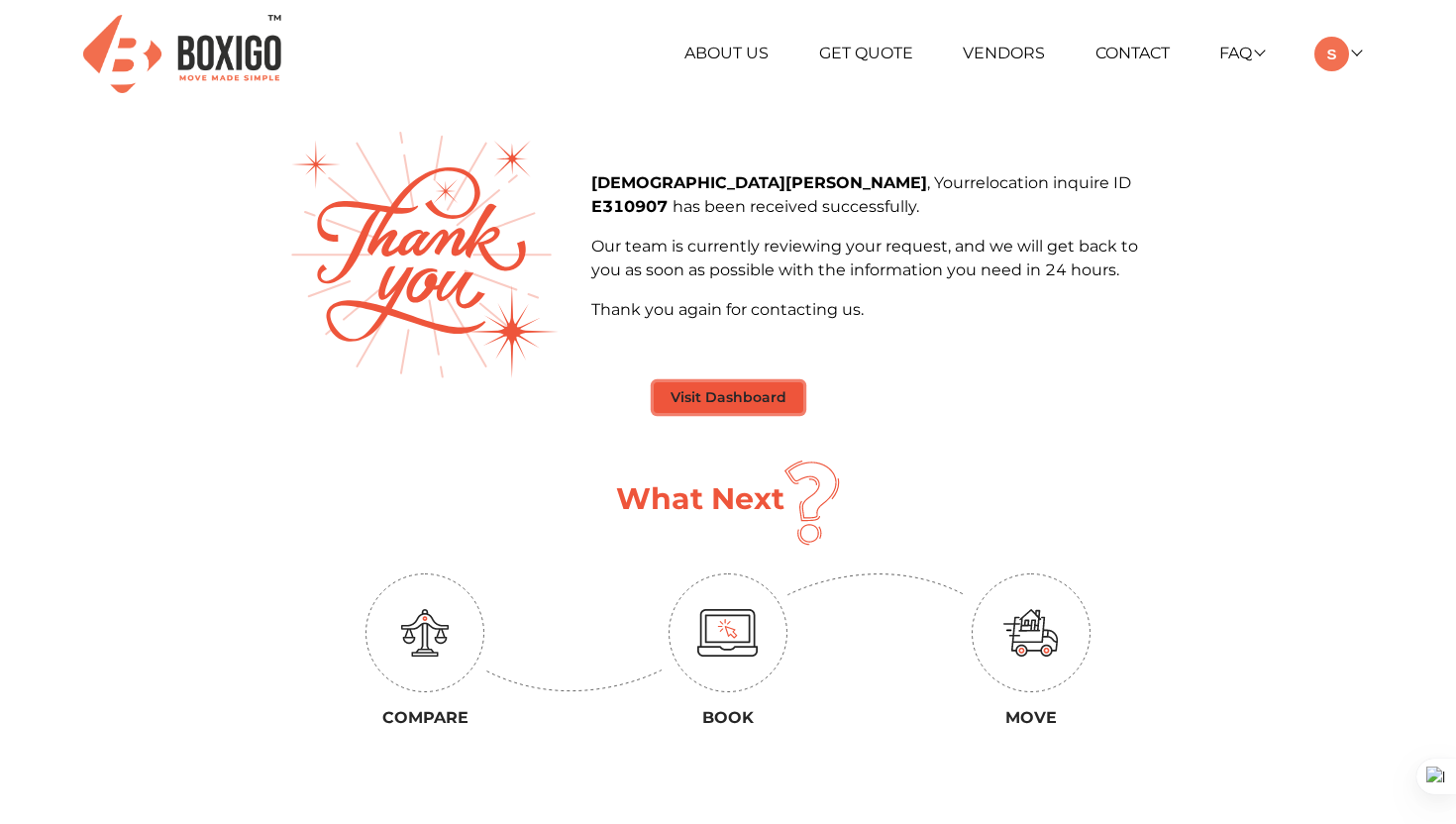 click on "Visit Dashboard" at bounding box center (728, 397) 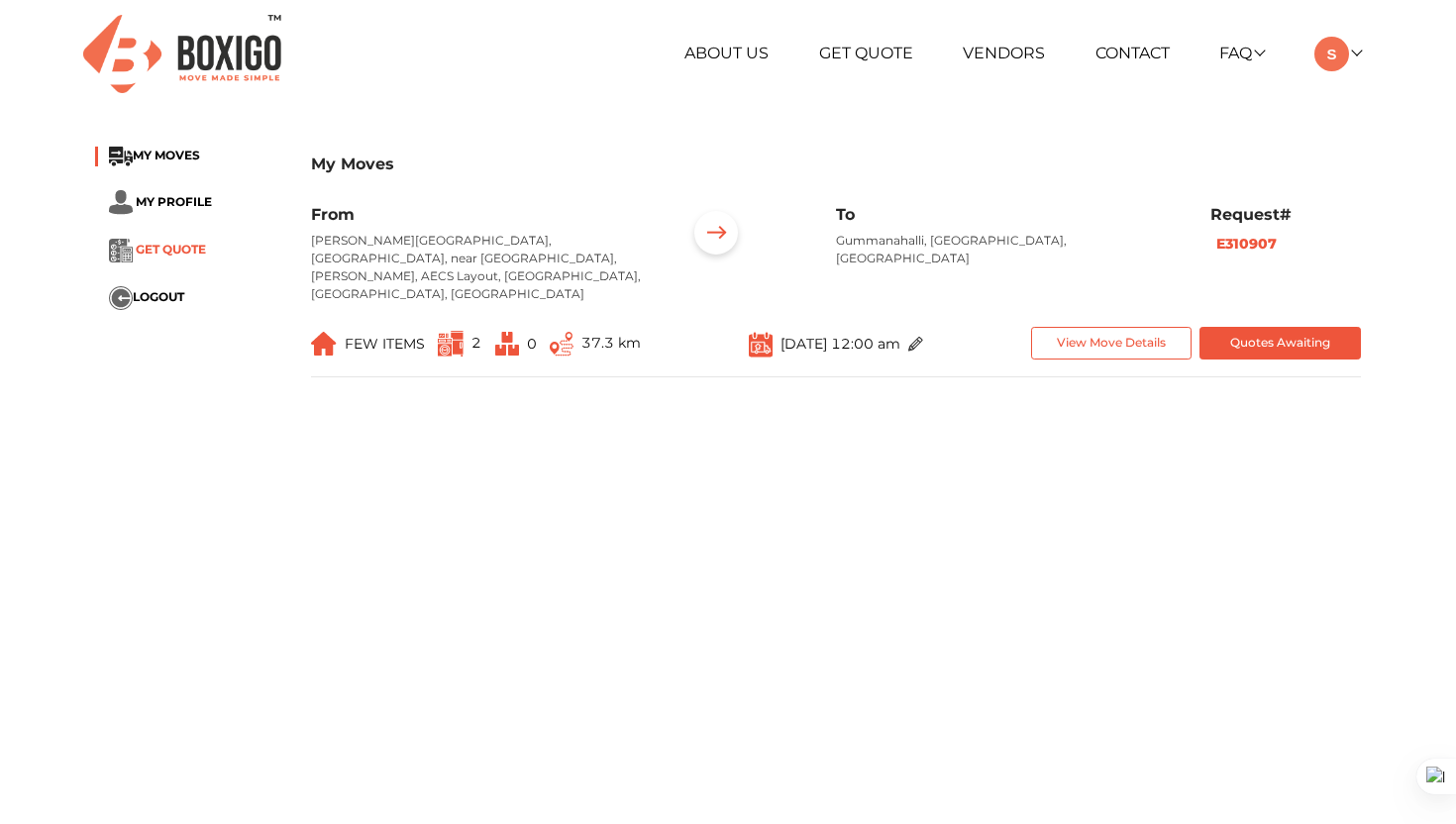 click on "GET QUOTE" at bounding box center [170, 249] 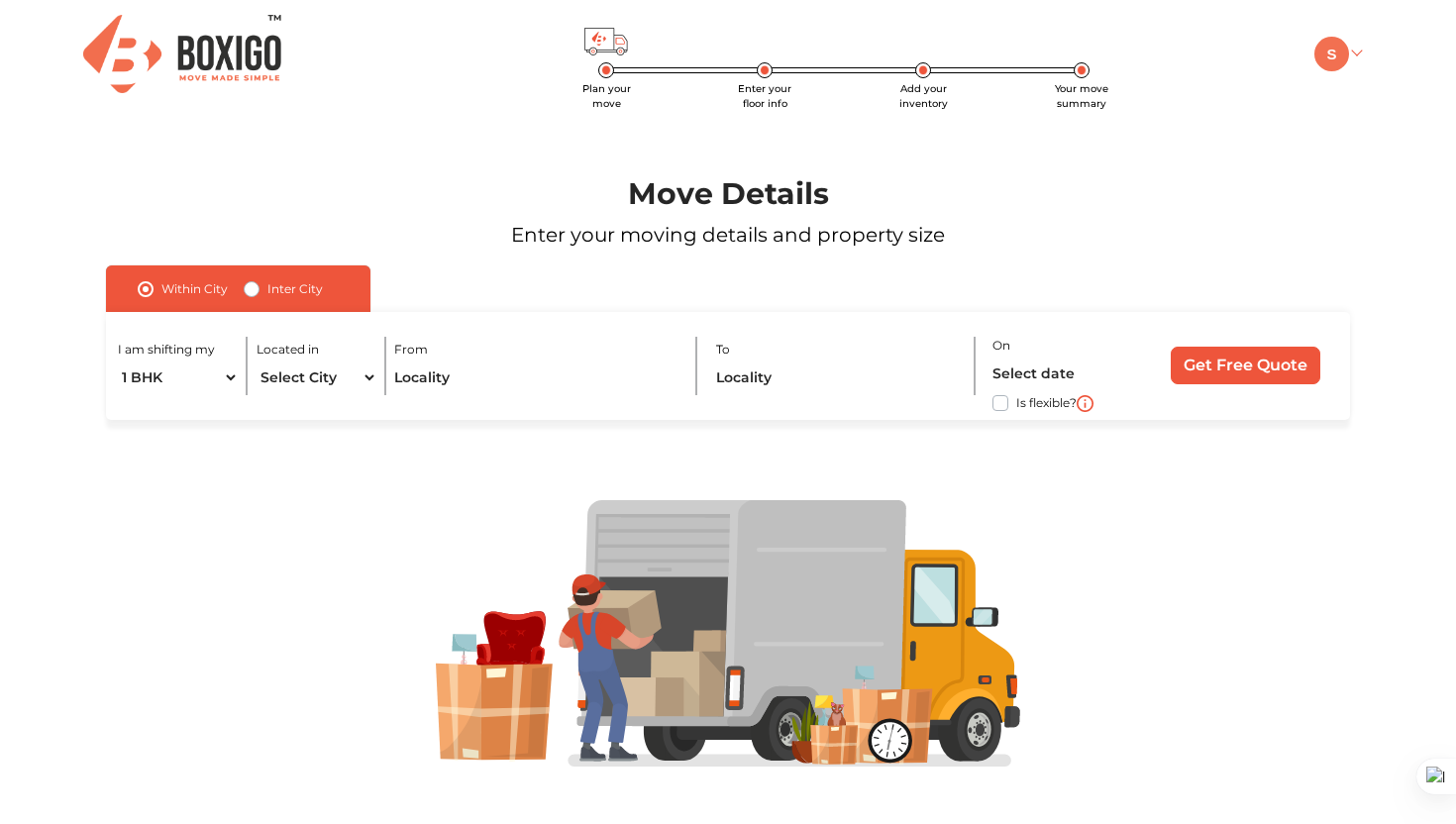 click at bounding box center [1331, 53] 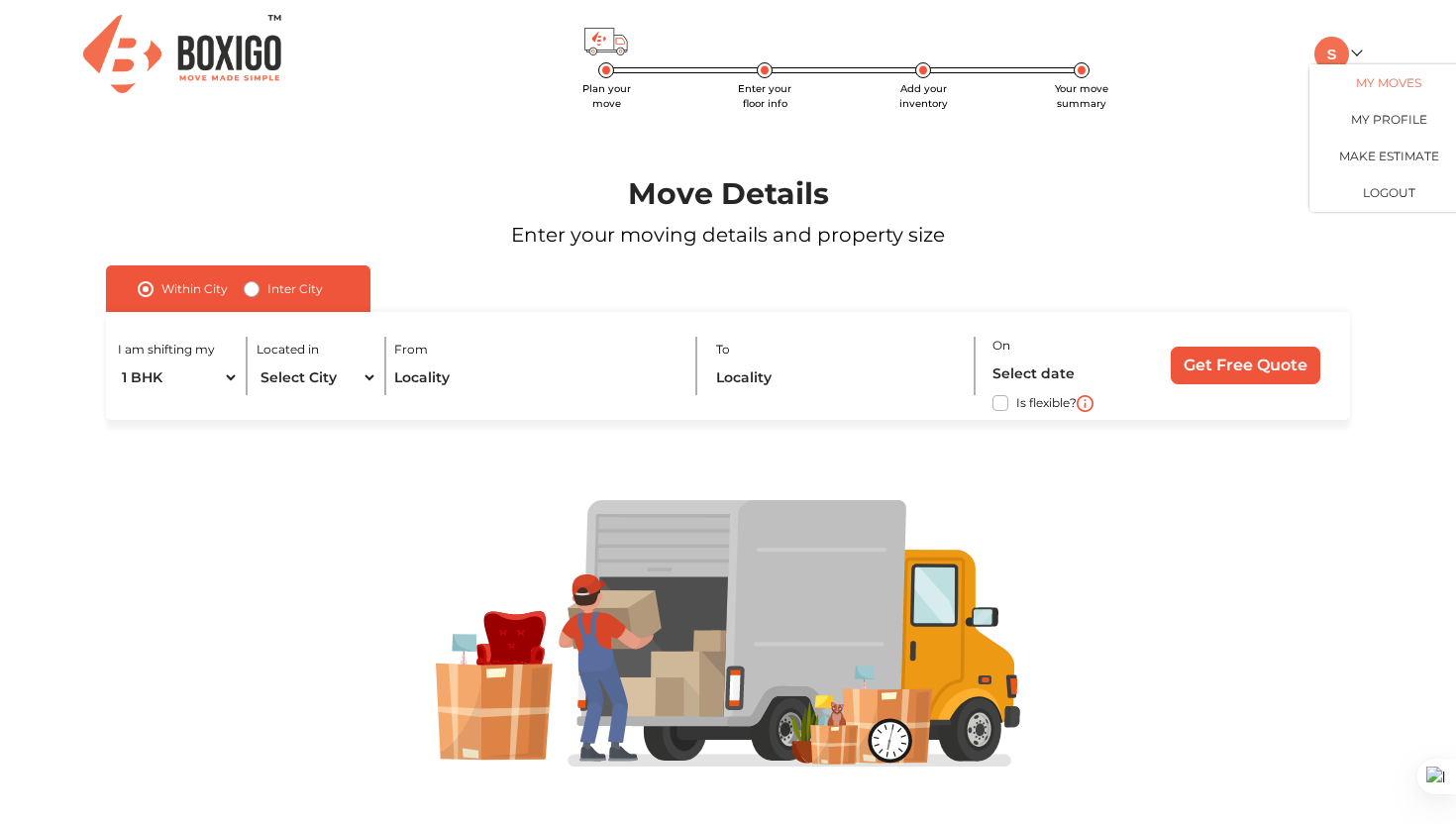 click on "My Moves" at bounding box center (1389, 82) 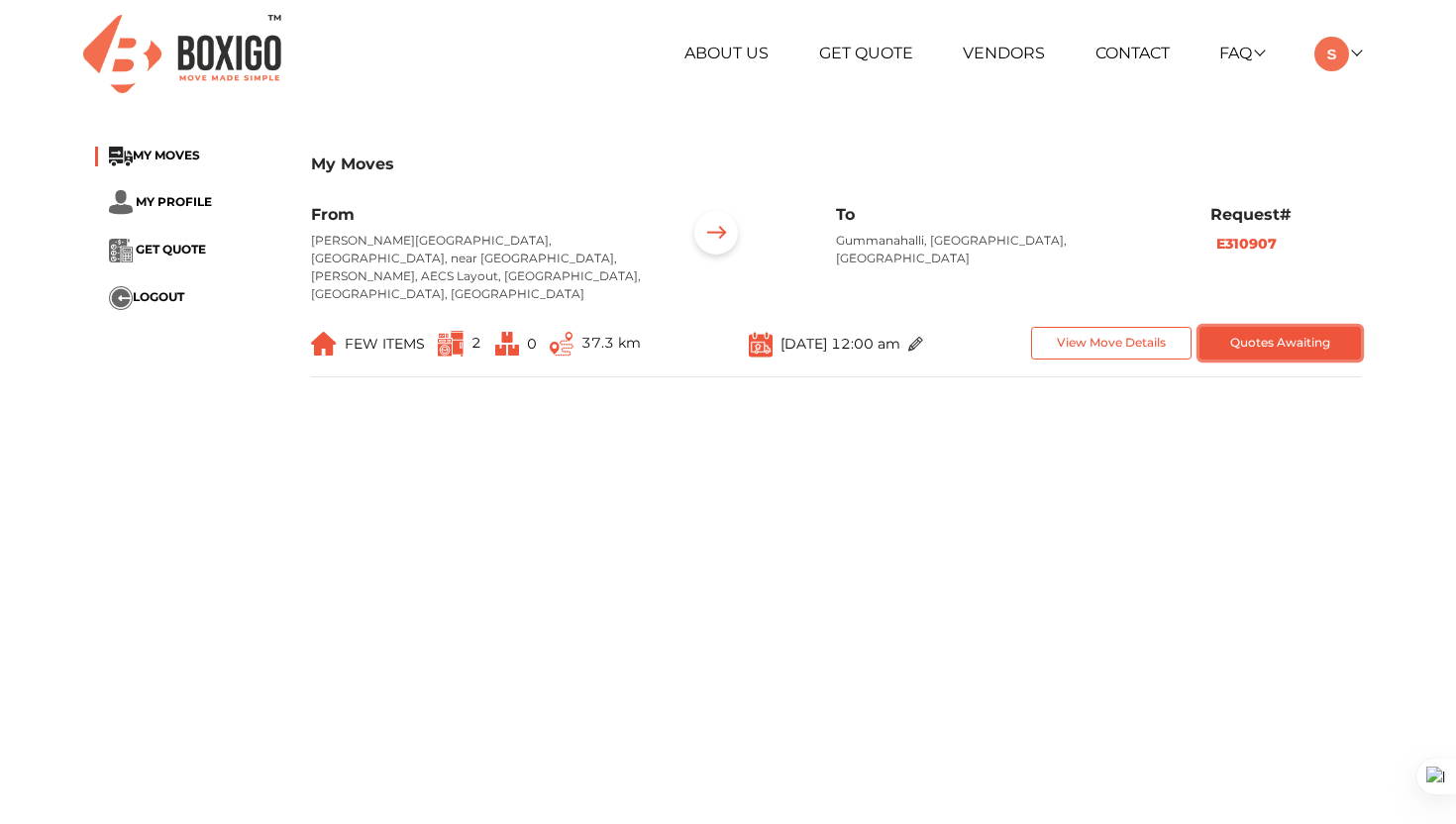 click on "Quotes Awaiting" at bounding box center [1280, 343] 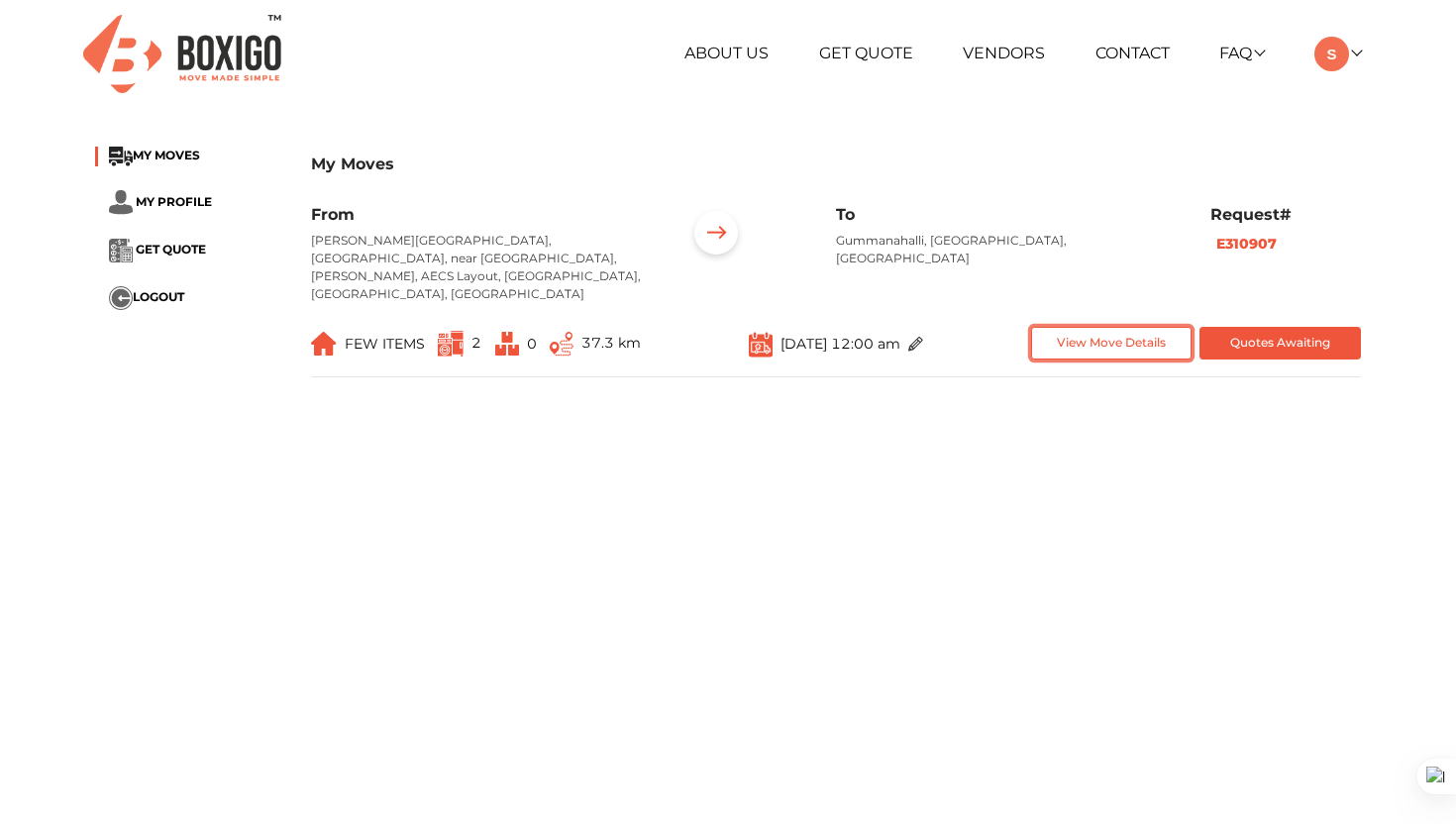 click on "View Move Details" at bounding box center [1111, 343] 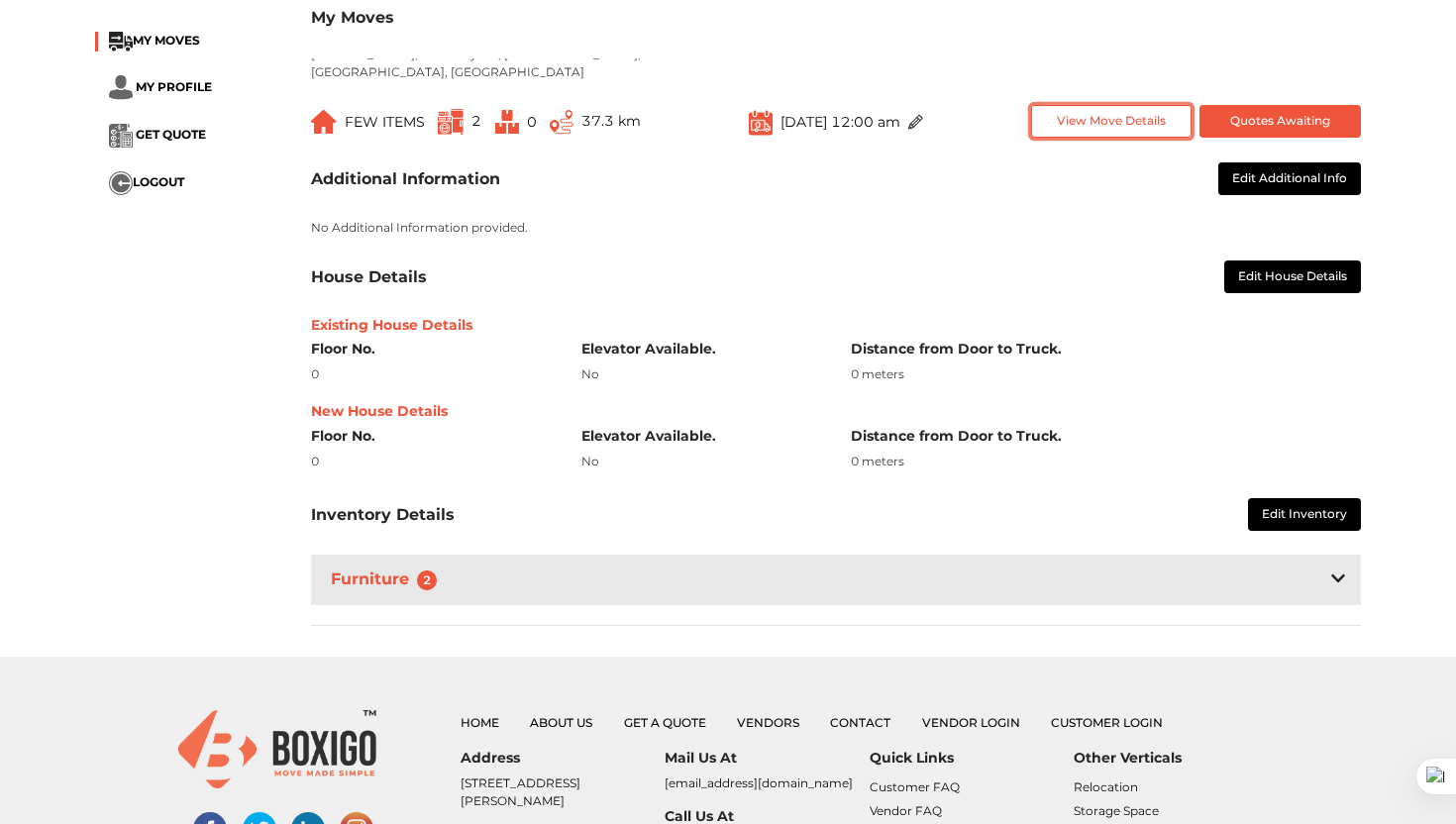 scroll, scrollTop: 223, scrollLeft: 0, axis: vertical 